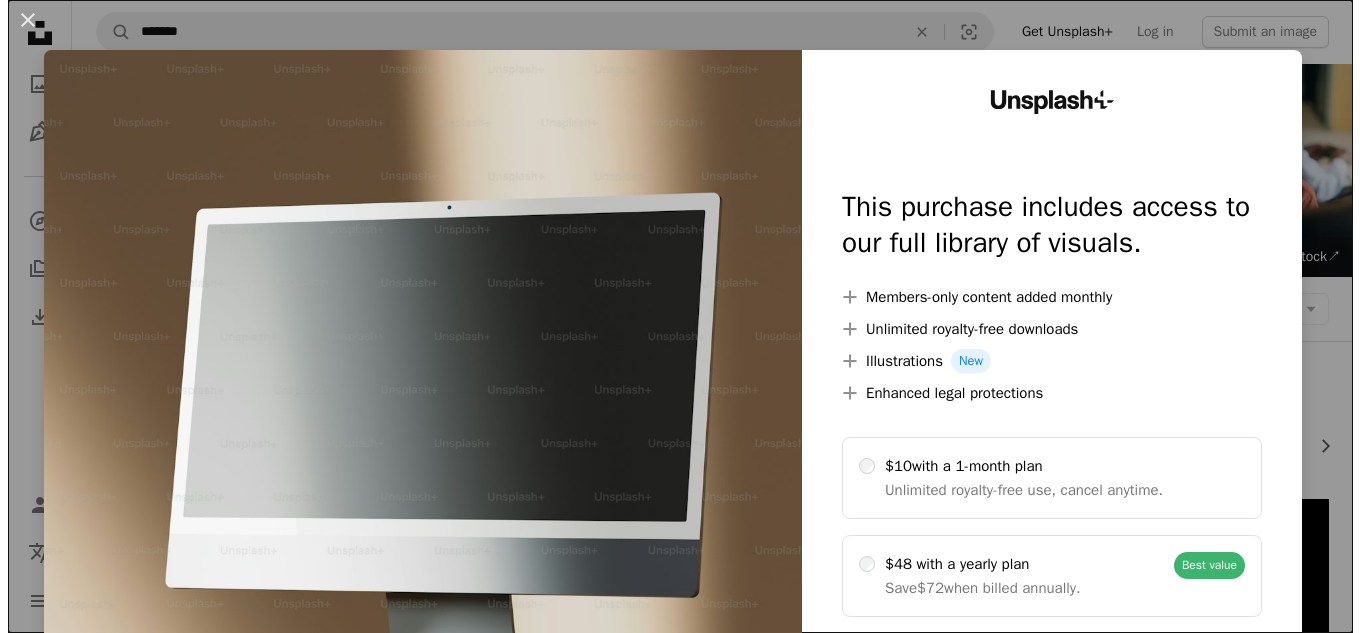 scroll, scrollTop: 800, scrollLeft: 0, axis: vertical 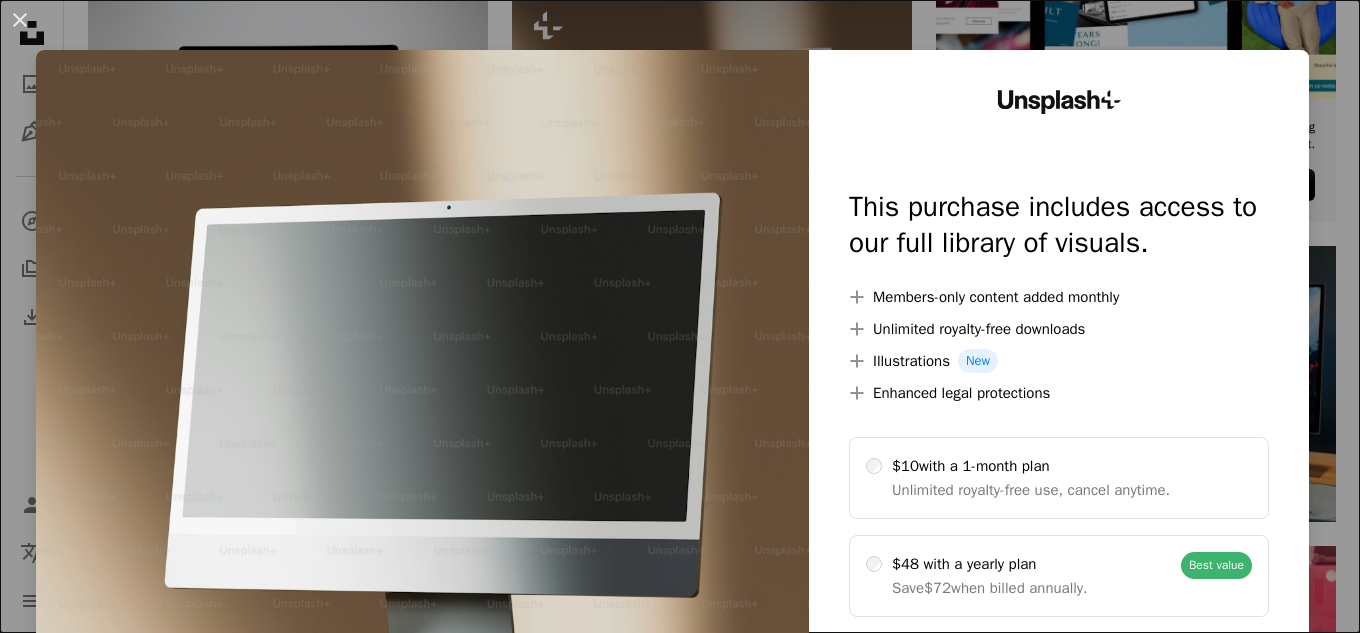 click on "An X shape" at bounding box center (20, 20) 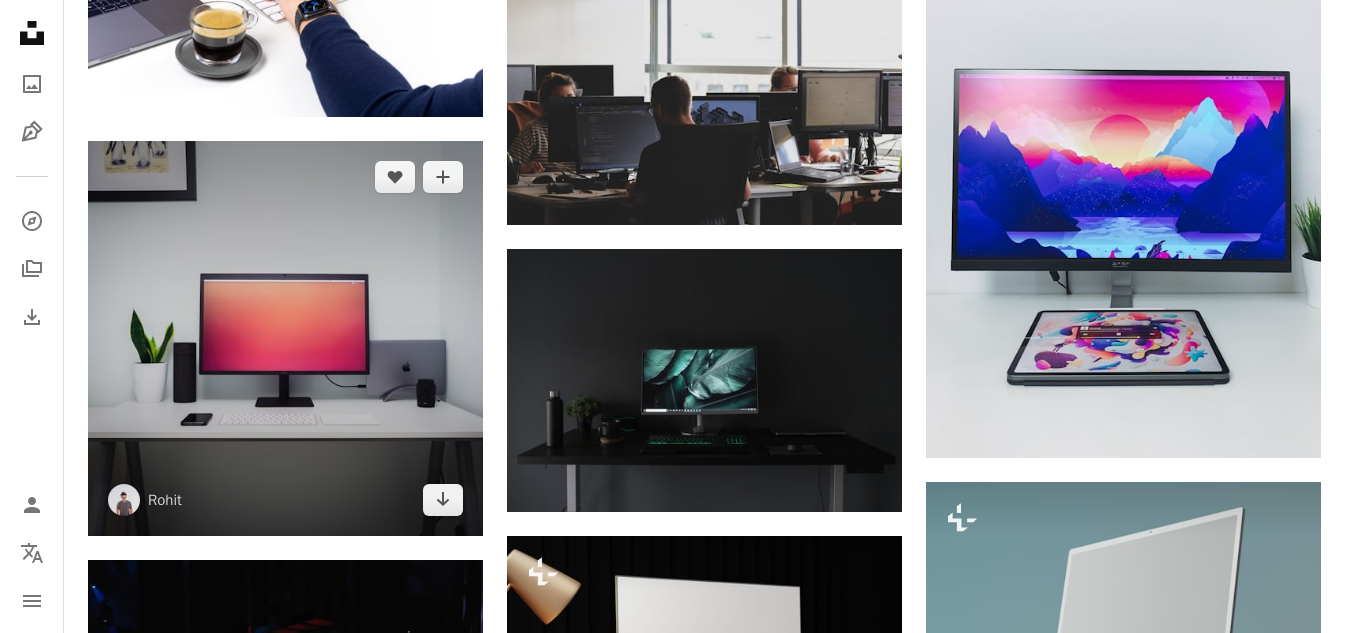 scroll, scrollTop: 1700, scrollLeft: 0, axis: vertical 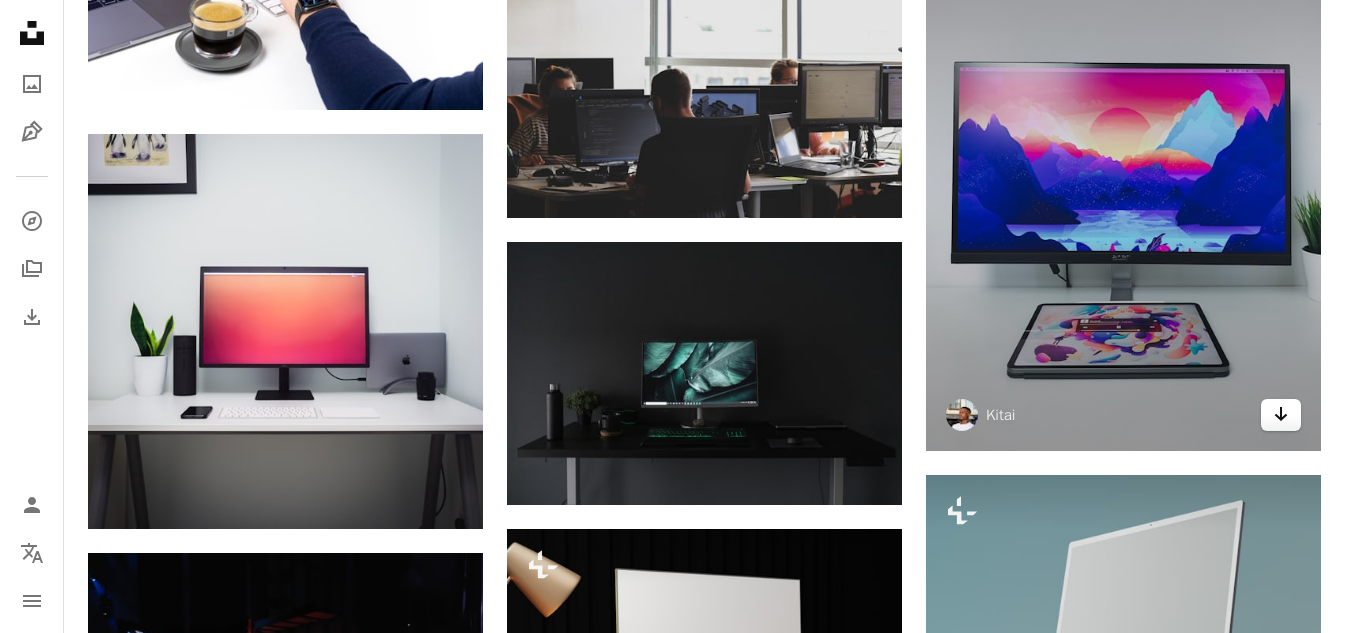 click on "Arrow pointing down" 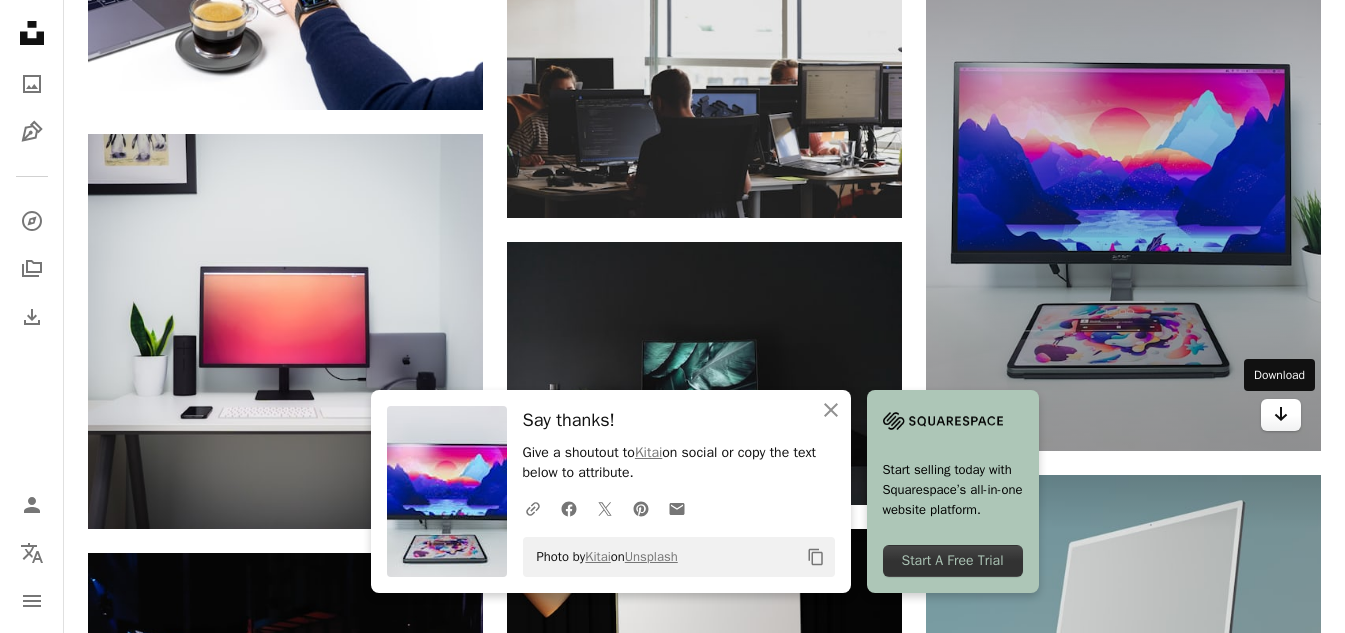 click on "Arrow pointing down" at bounding box center (1281, 415) 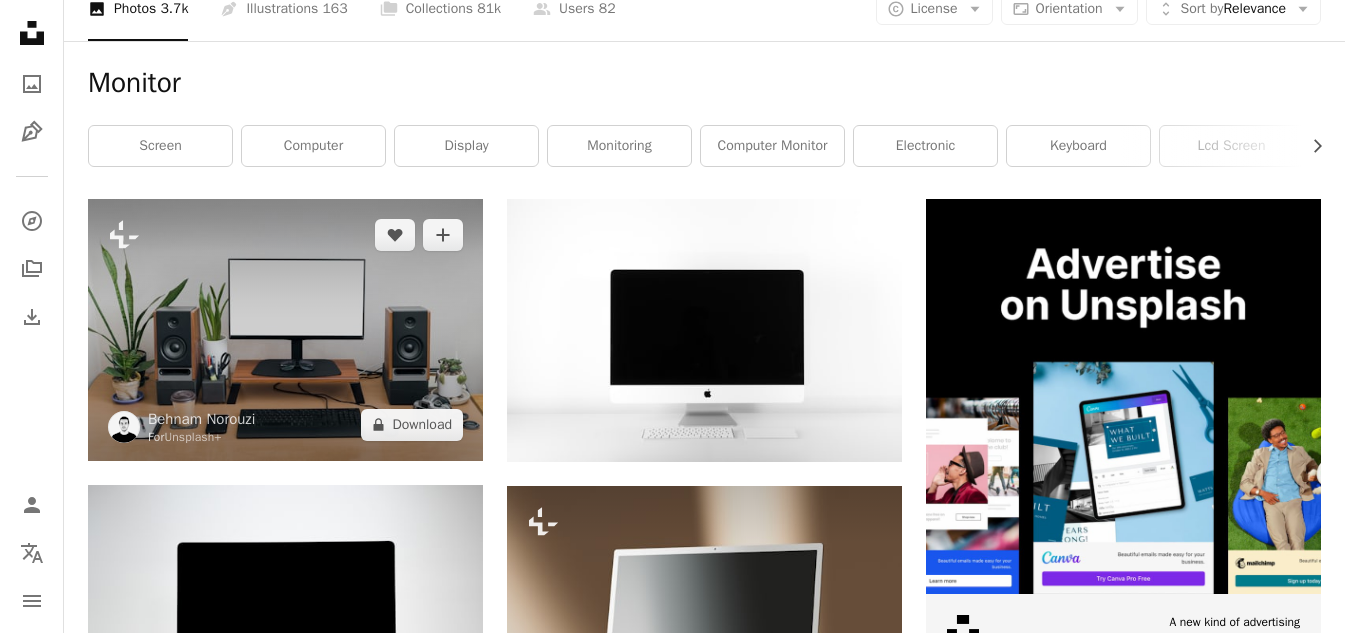 scroll, scrollTop: 0, scrollLeft: 0, axis: both 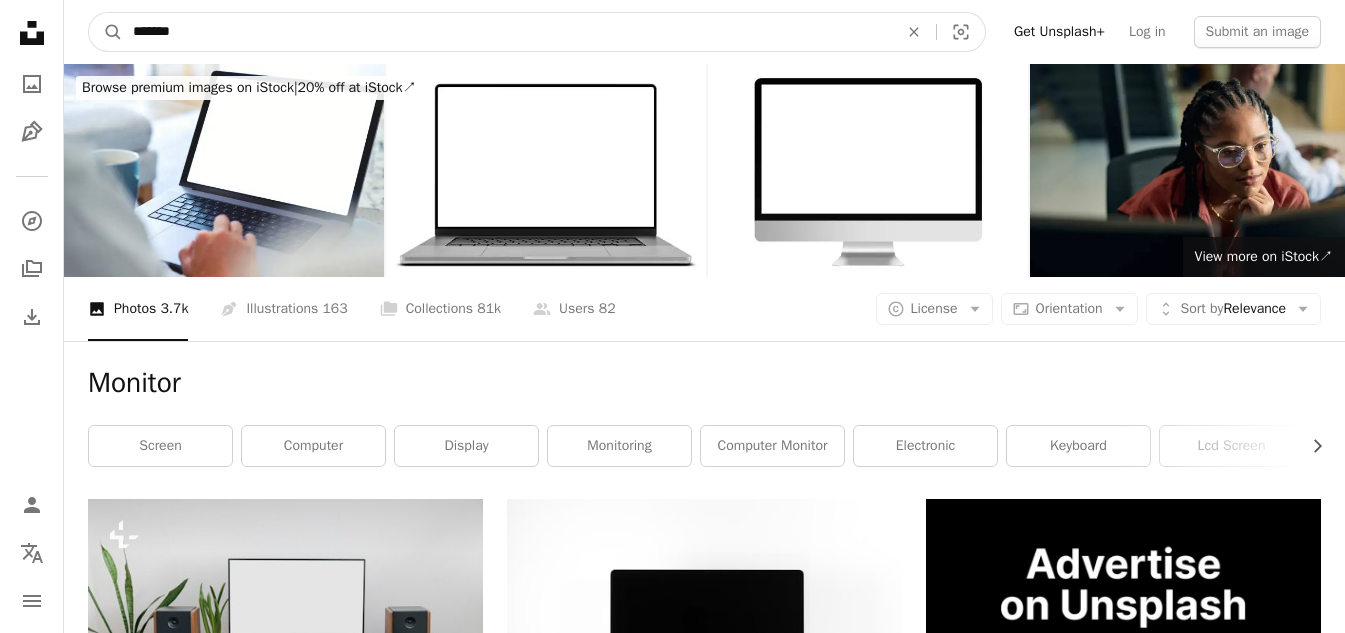 click on "*******" at bounding box center [507, 32] 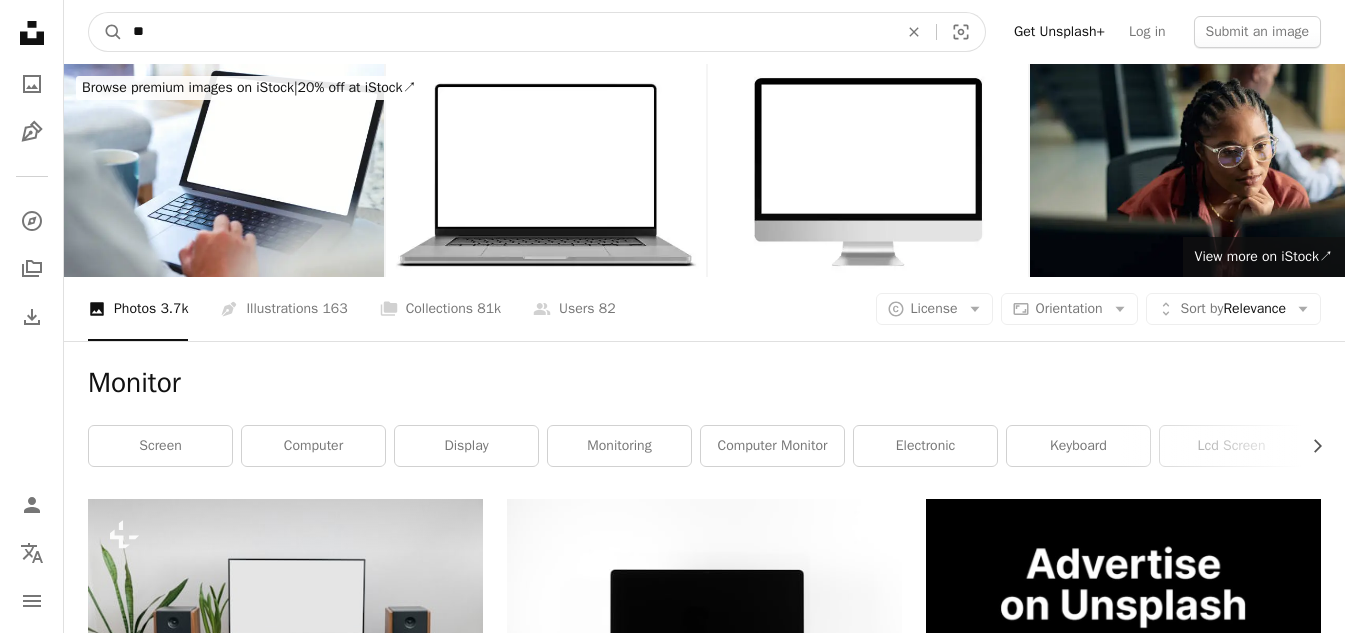 type on "*" 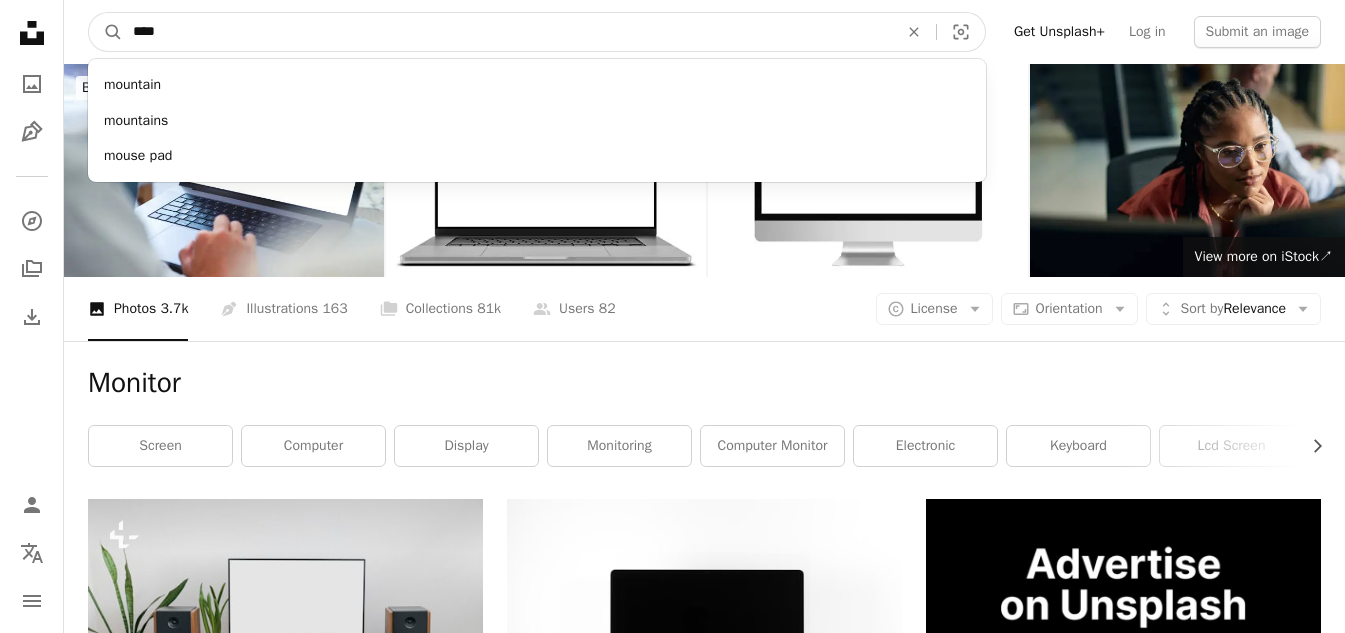 type on "*****" 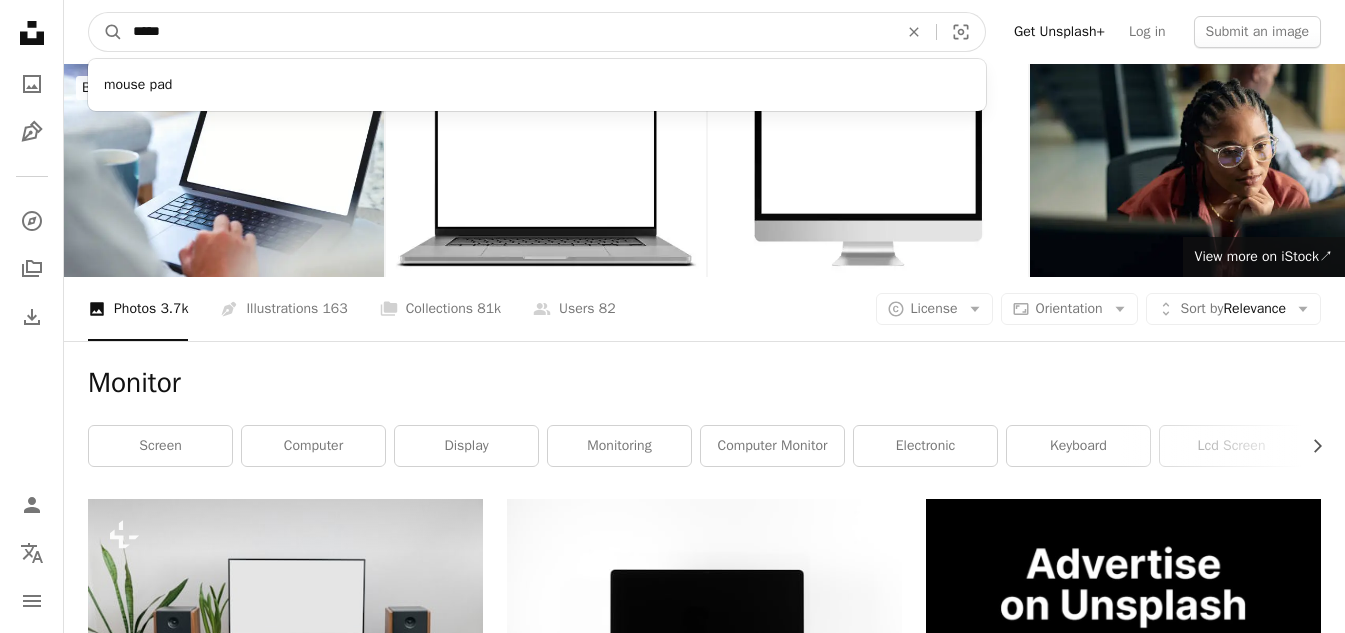 click on "A magnifying glass" at bounding box center (106, 32) 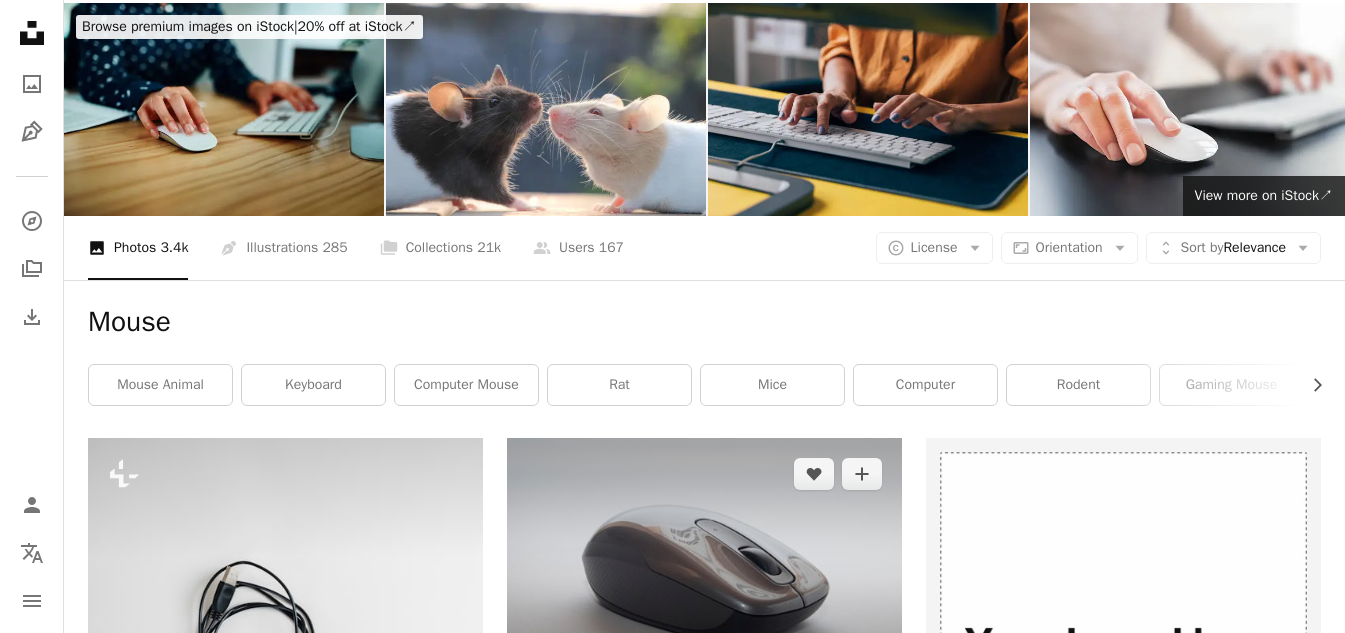 scroll, scrollTop: 300, scrollLeft: 0, axis: vertical 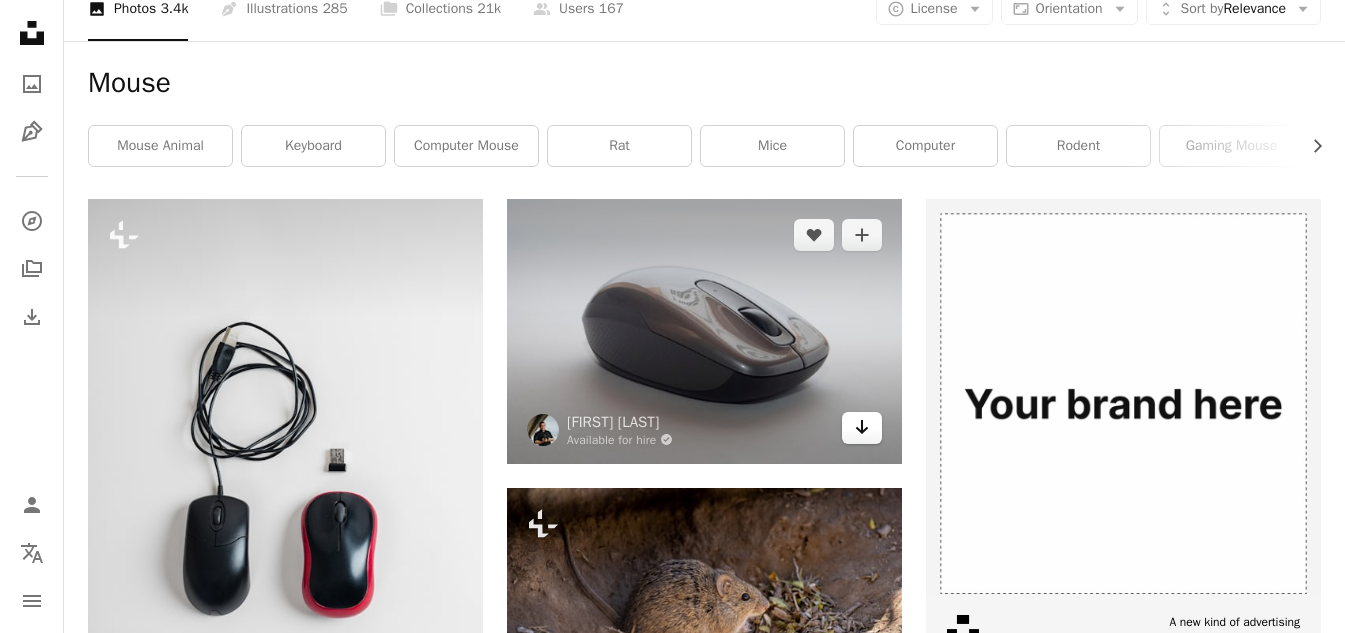 click on "Arrow pointing down" 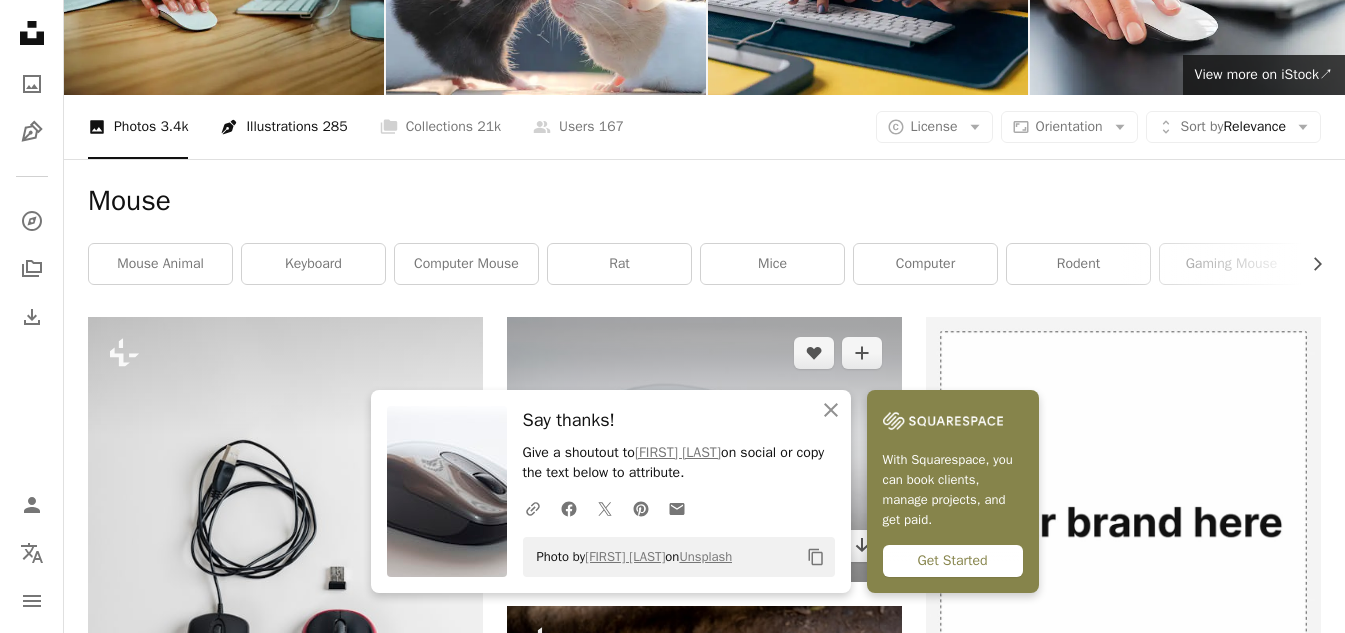 scroll, scrollTop: 0, scrollLeft: 0, axis: both 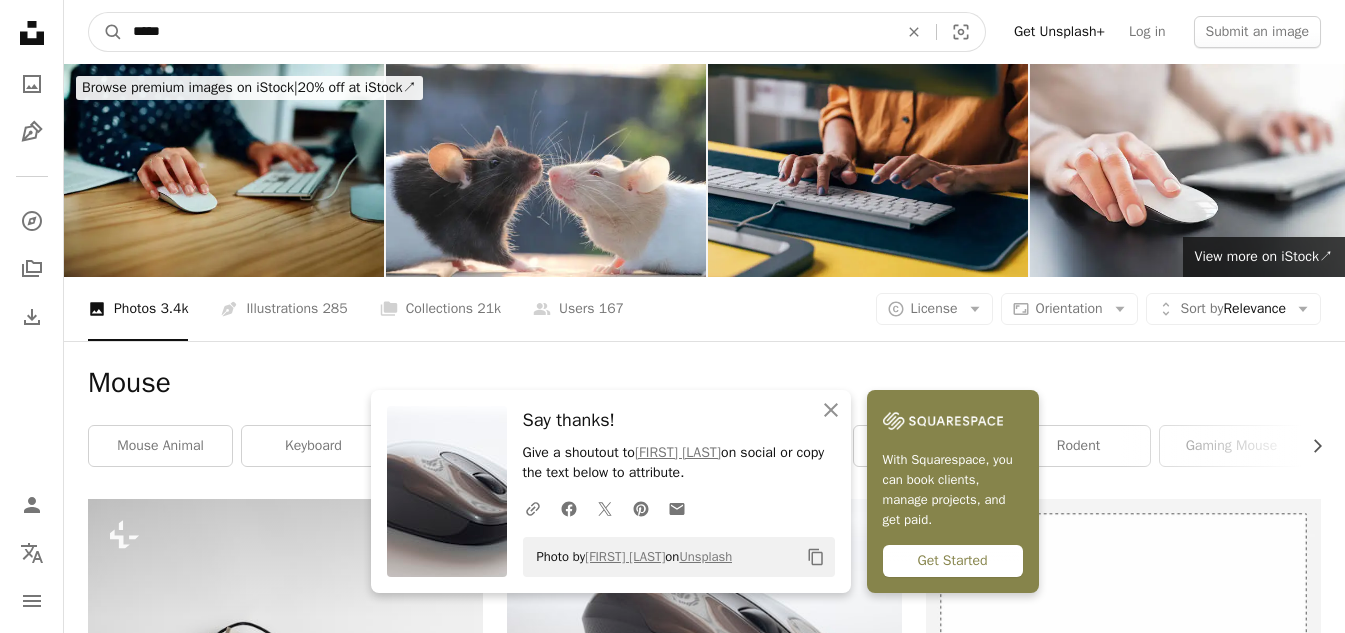click on "*****" at bounding box center [507, 32] 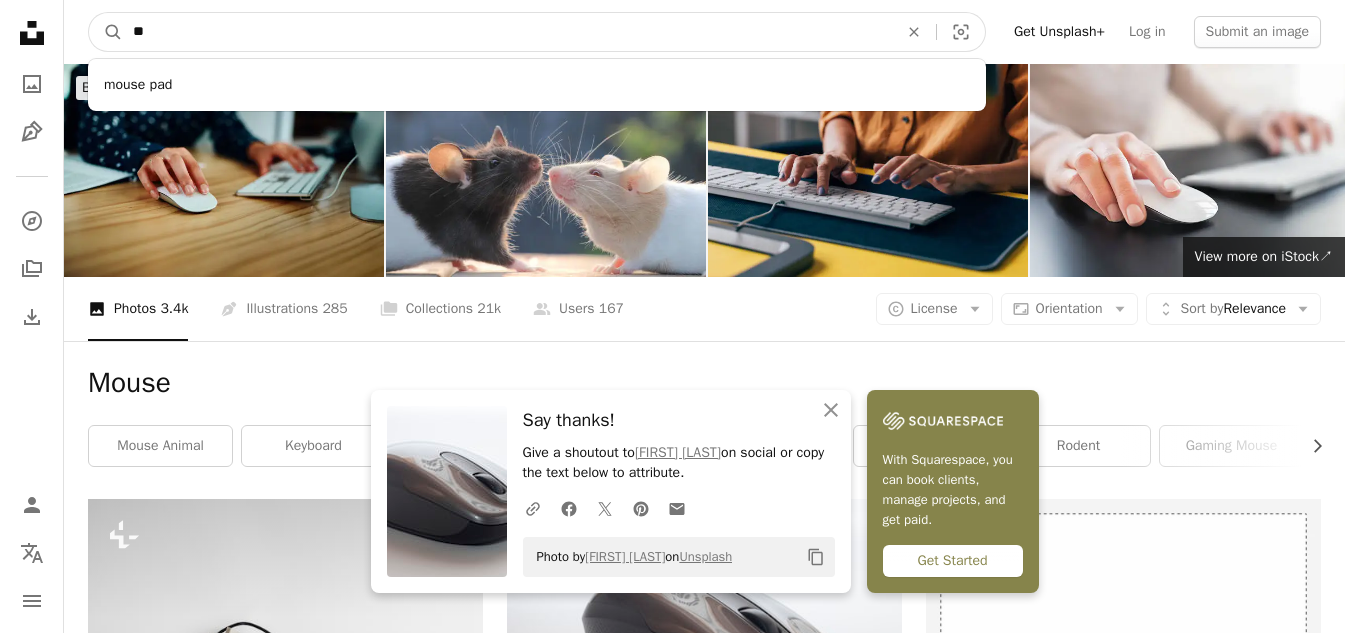type on "*" 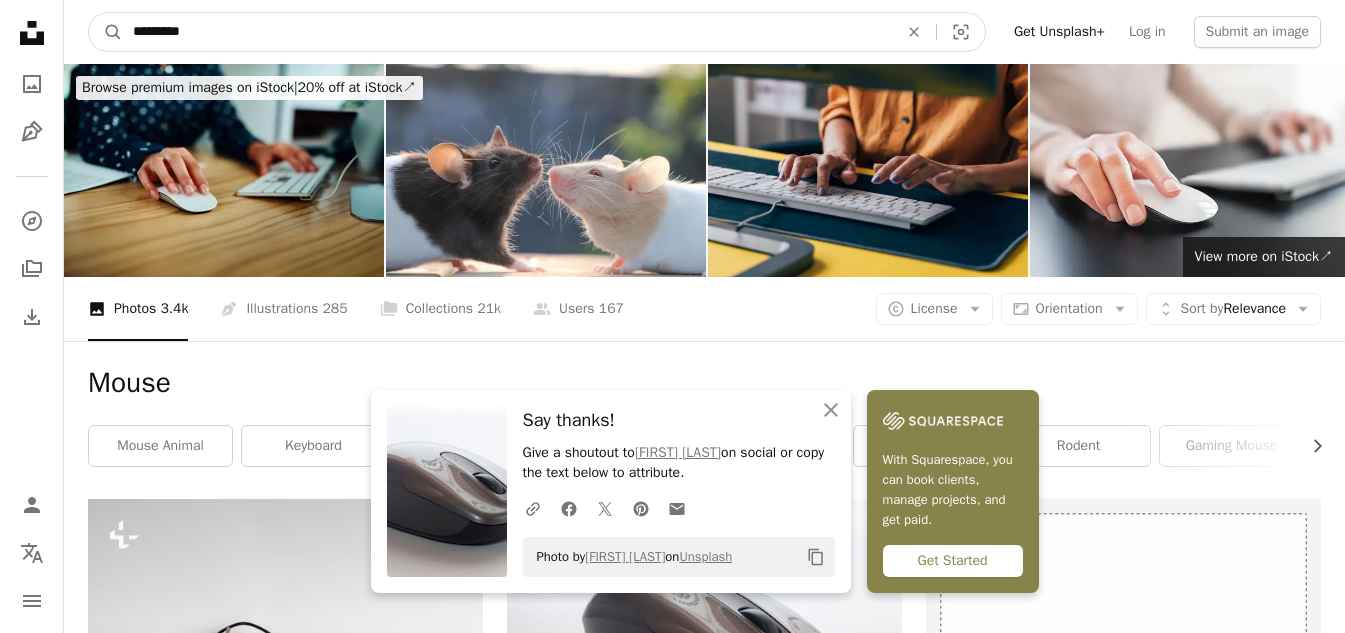 type on "*********" 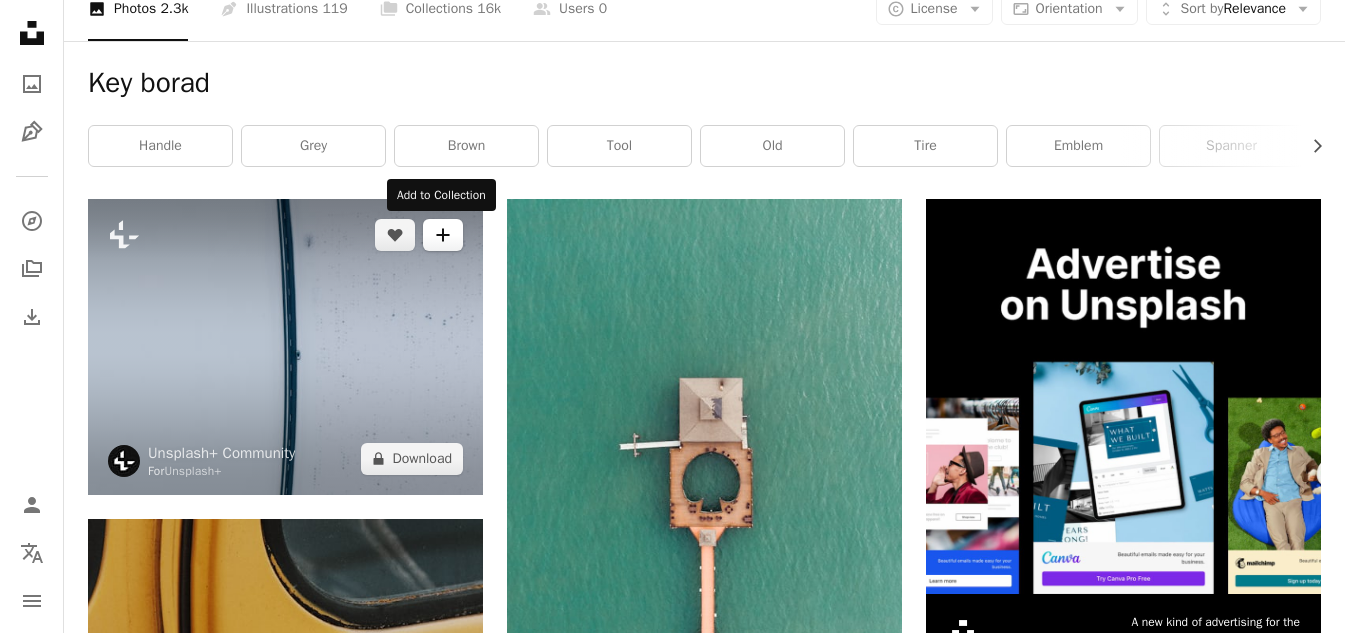 scroll, scrollTop: 0, scrollLeft: 0, axis: both 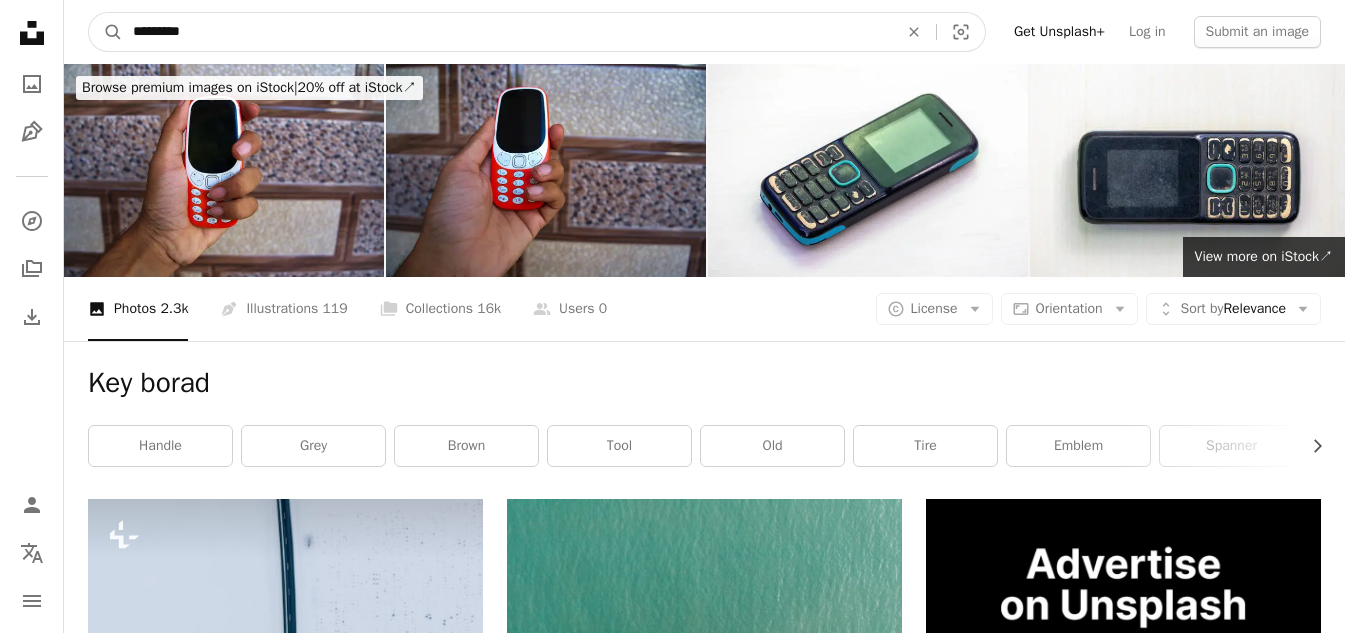 click on "*********" at bounding box center [507, 32] 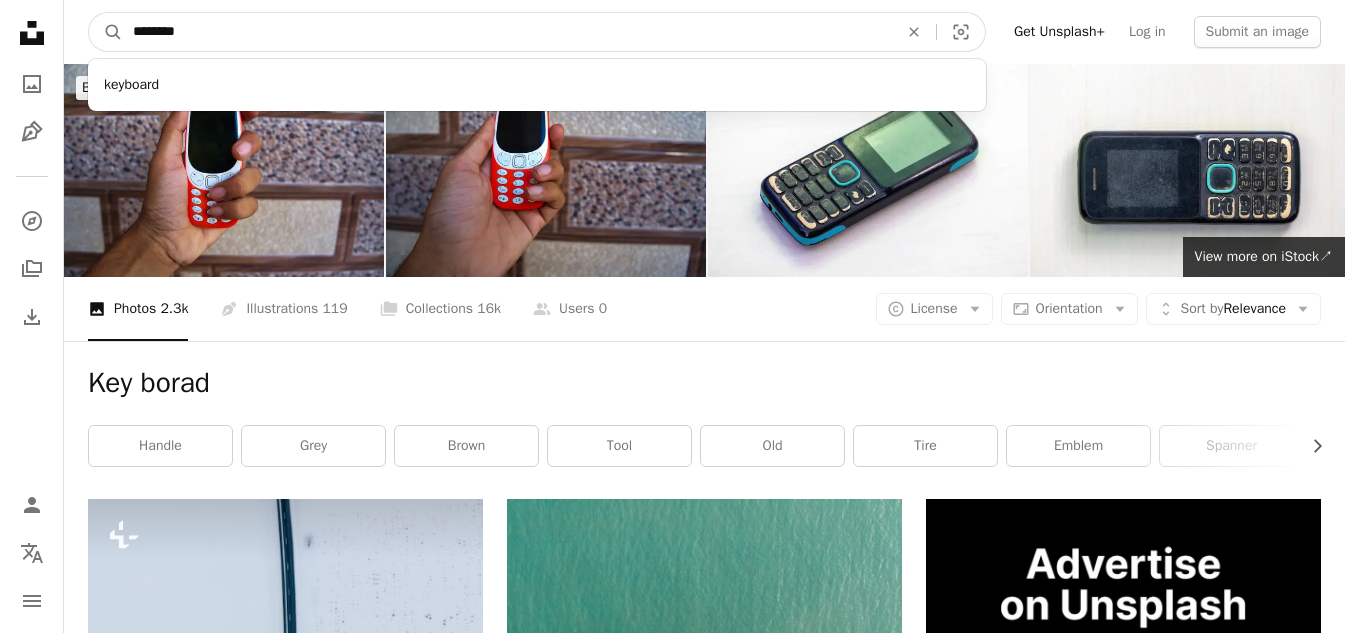 type on "********" 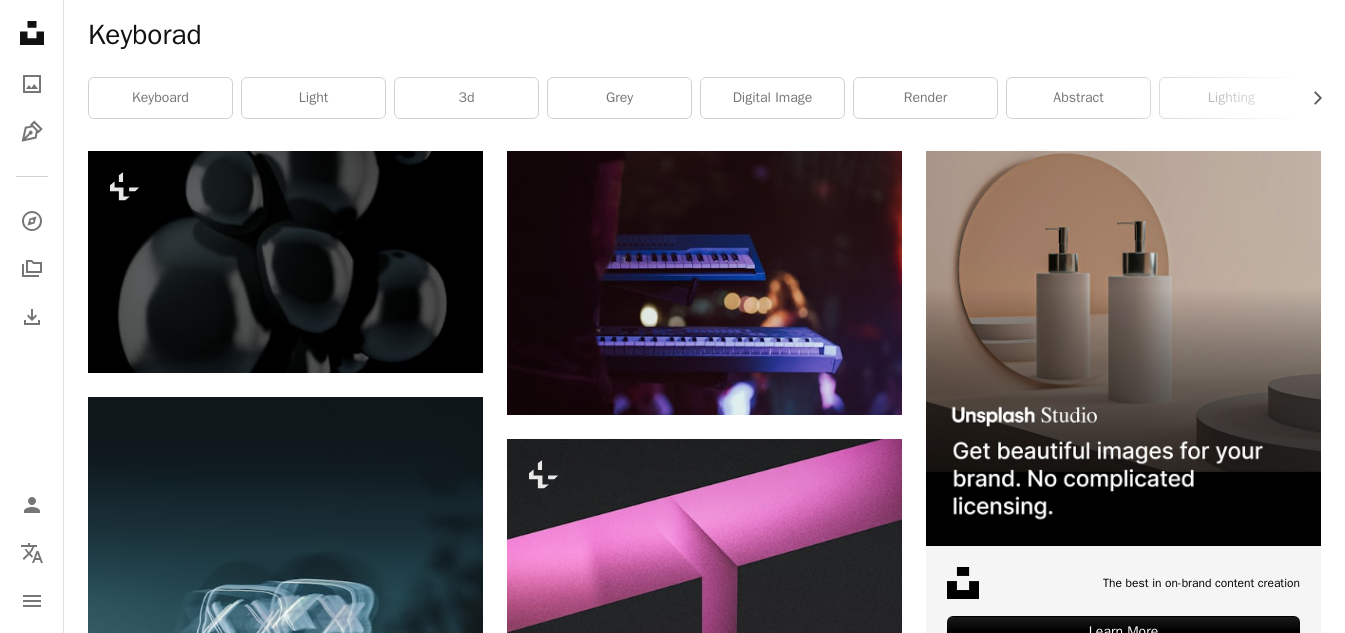 scroll, scrollTop: 0, scrollLeft: 0, axis: both 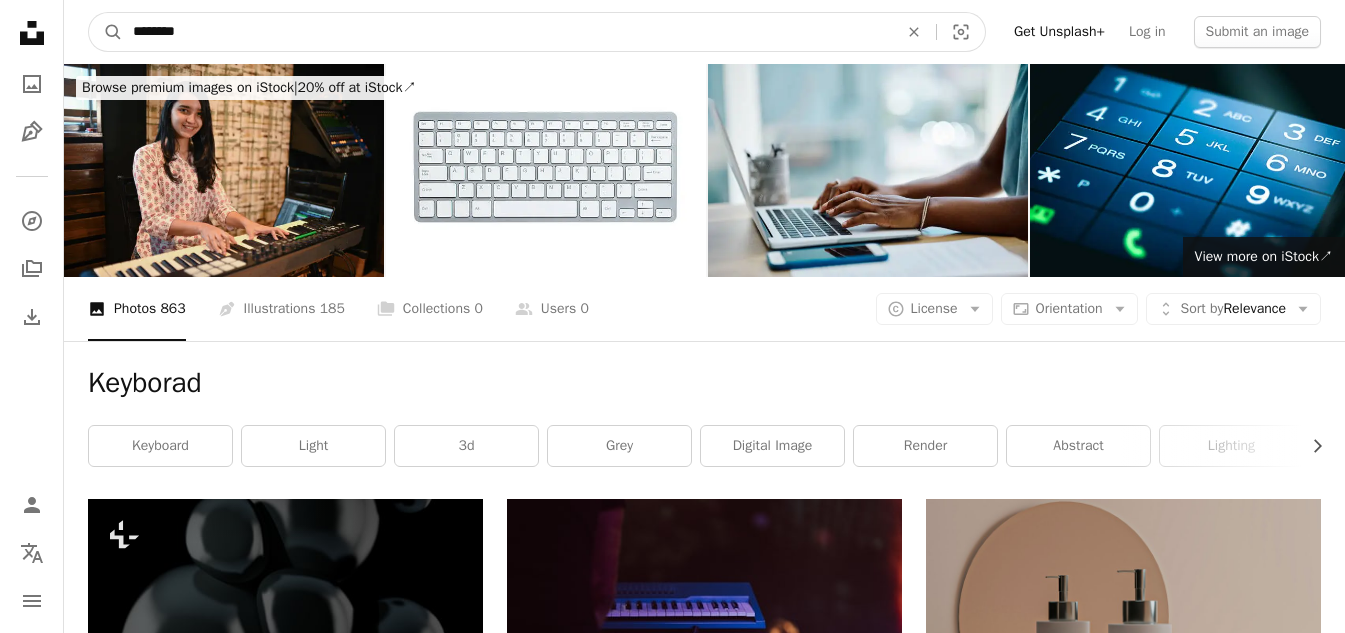 click on "********" at bounding box center [507, 32] 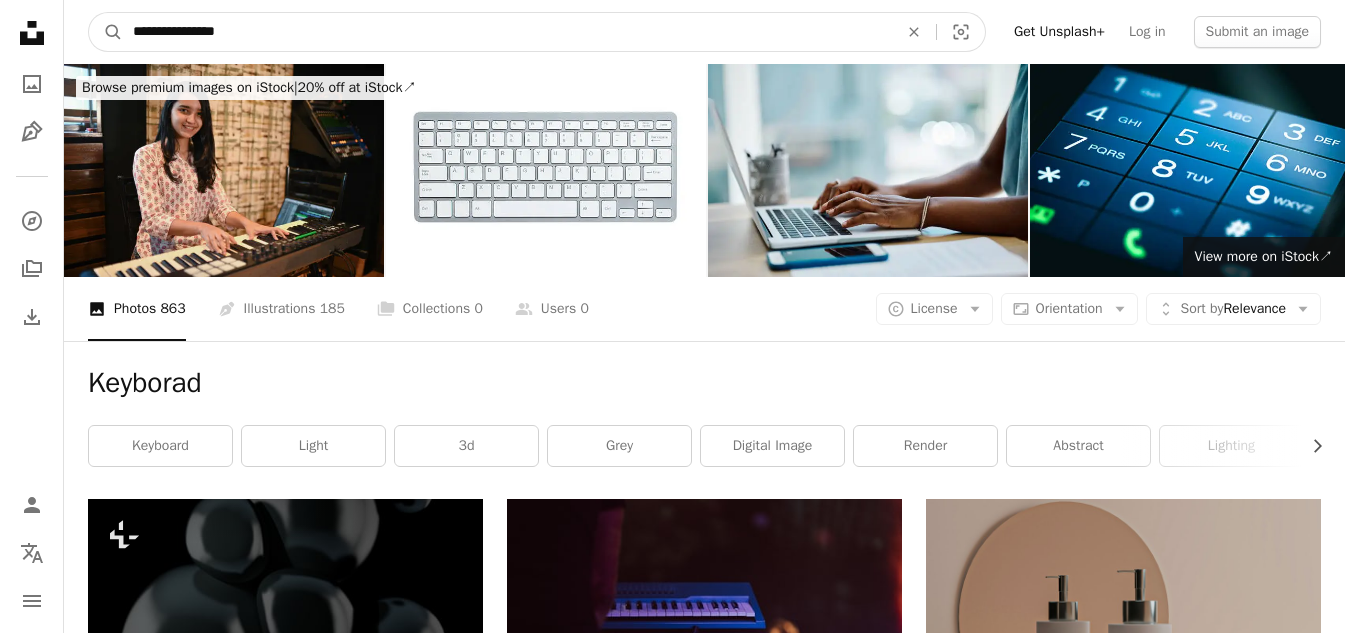 type on "**********" 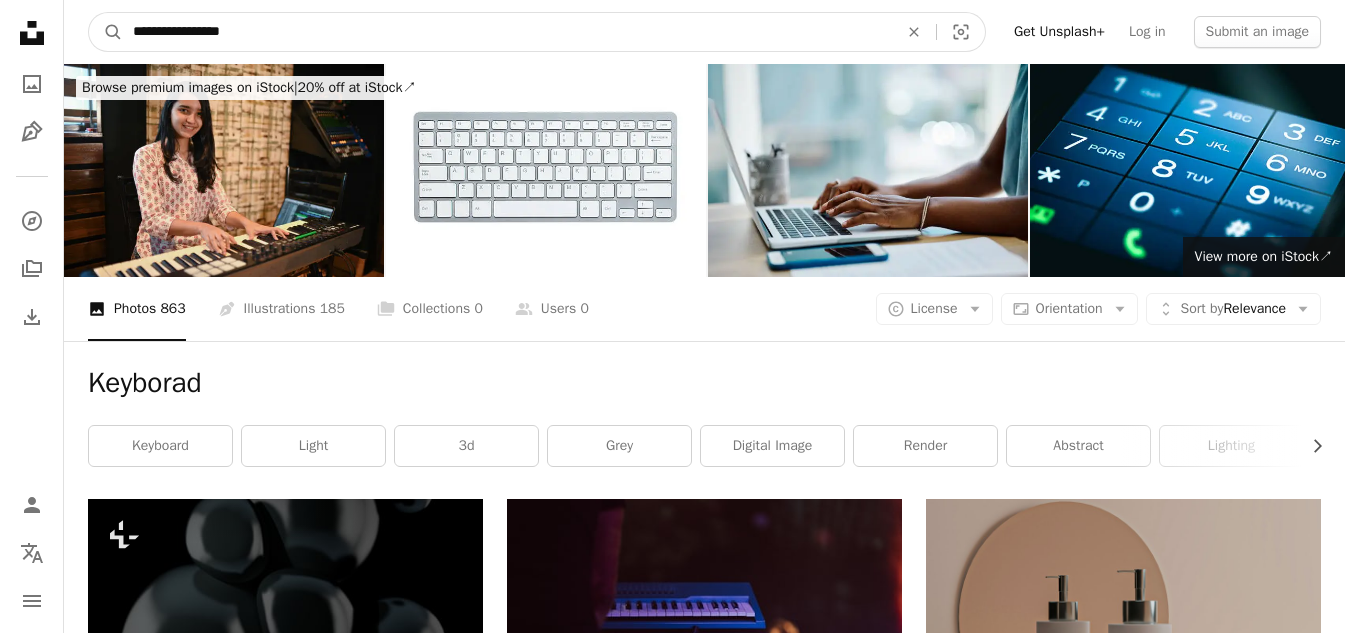 click on "A magnifying glass" at bounding box center (106, 32) 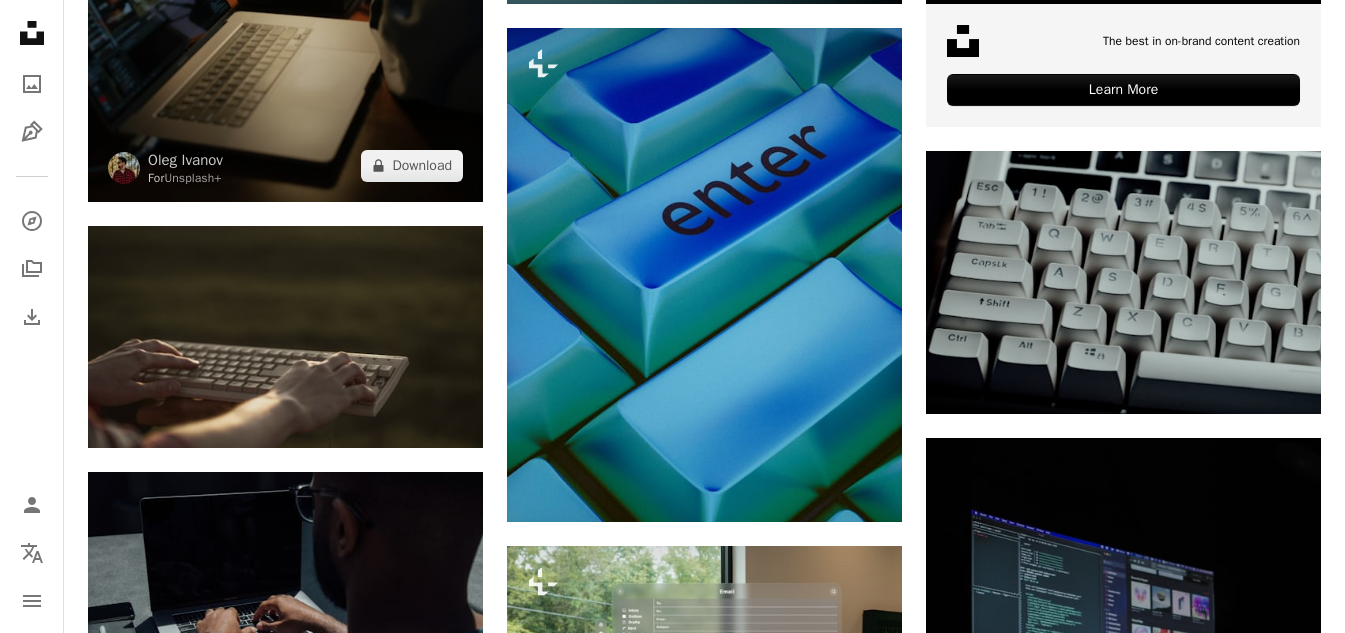 scroll, scrollTop: 900, scrollLeft: 0, axis: vertical 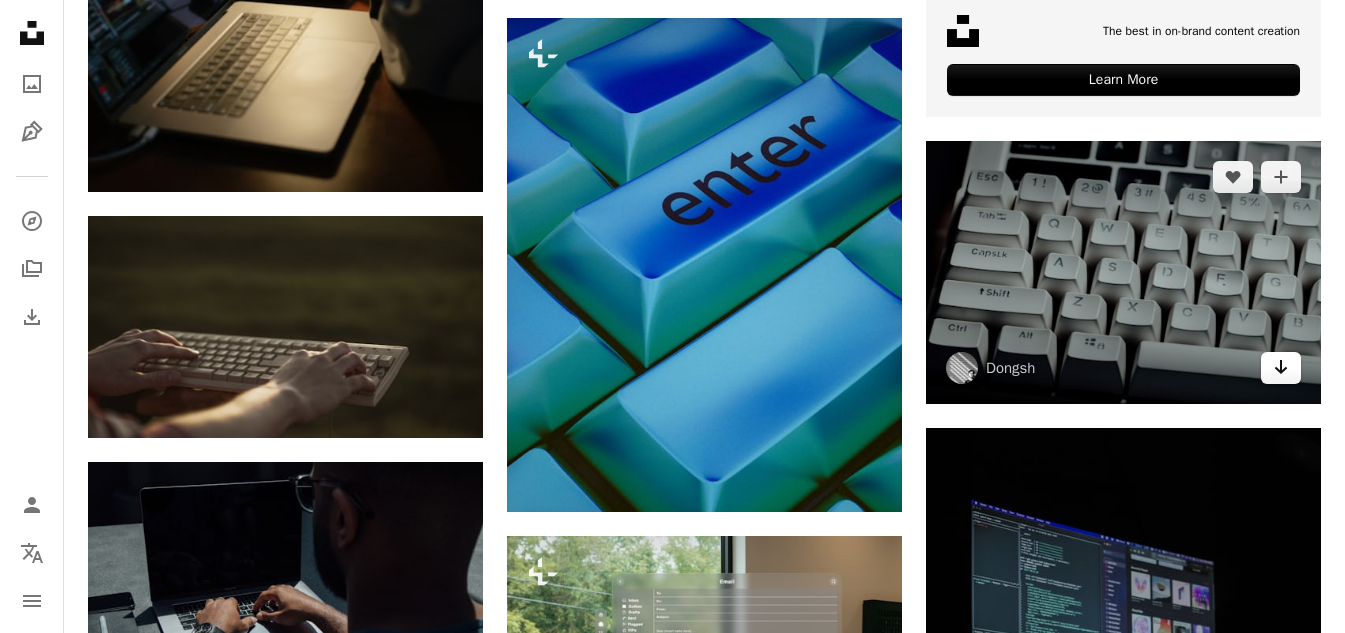 click on "Arrow pointing down" 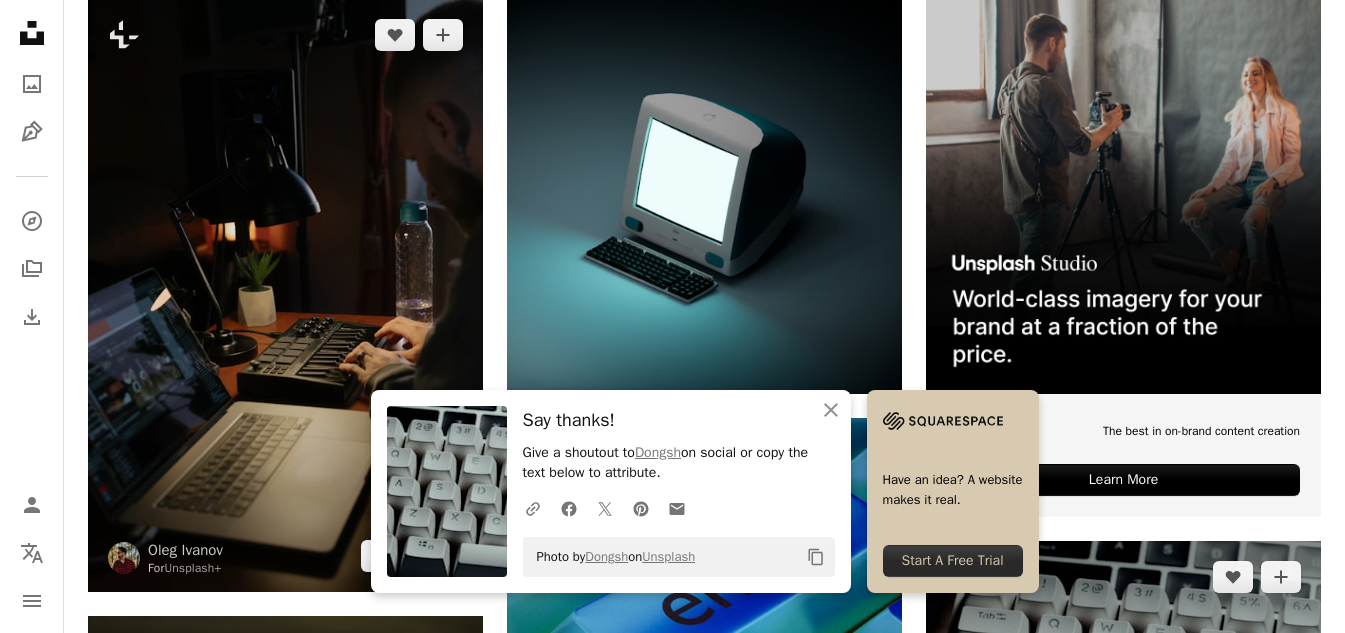 scroll, scrollTop: 0, scrollLeft: 0, axis: both 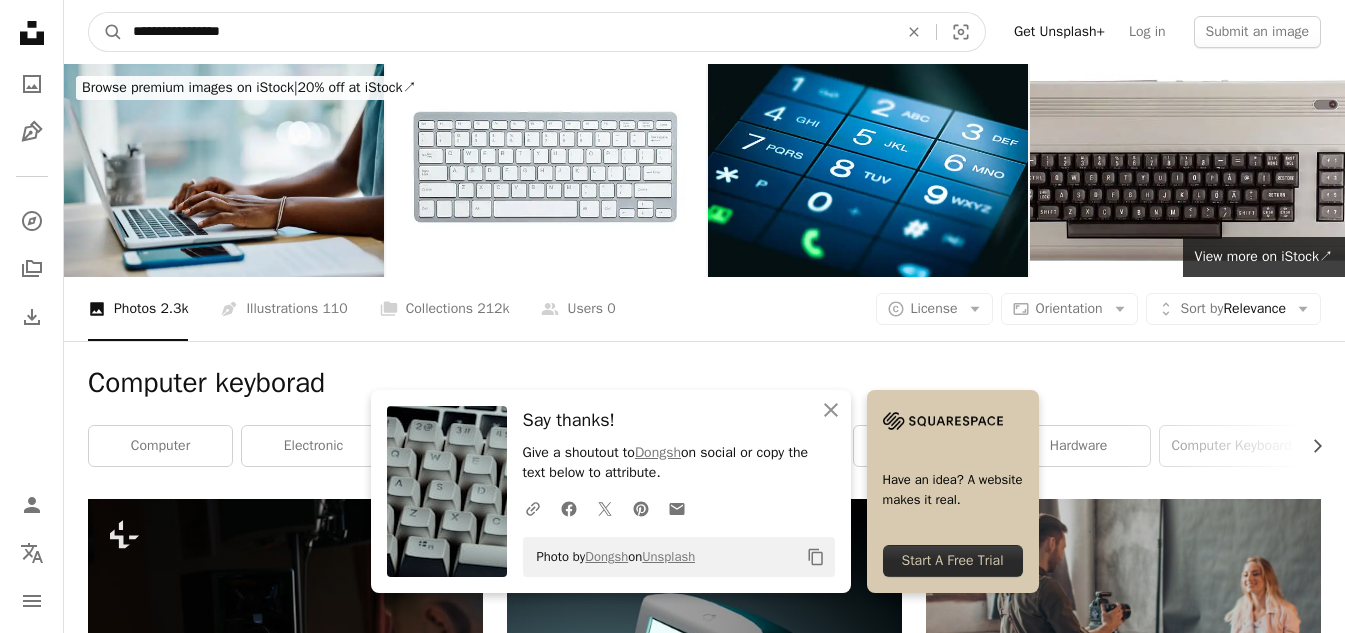drag, startPoint x: 255, startPoint y: 31, endPoint x: 337, endPoint y: 50, distance: 84.17244 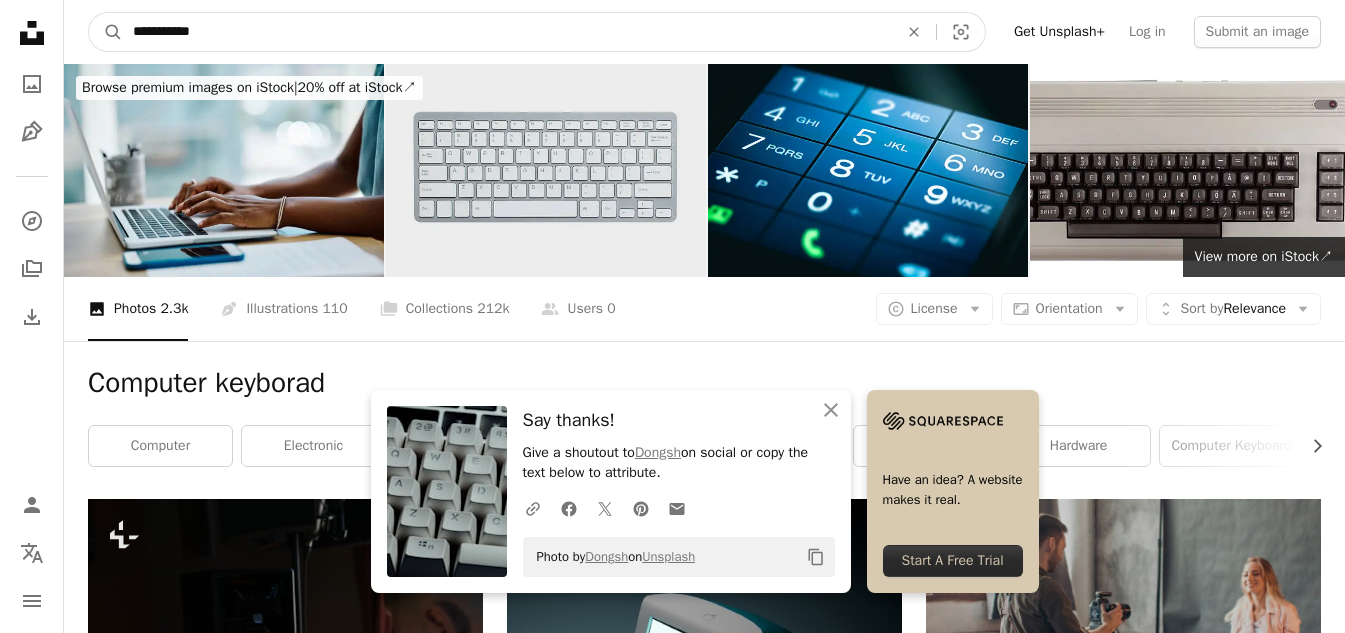 type on "**********" 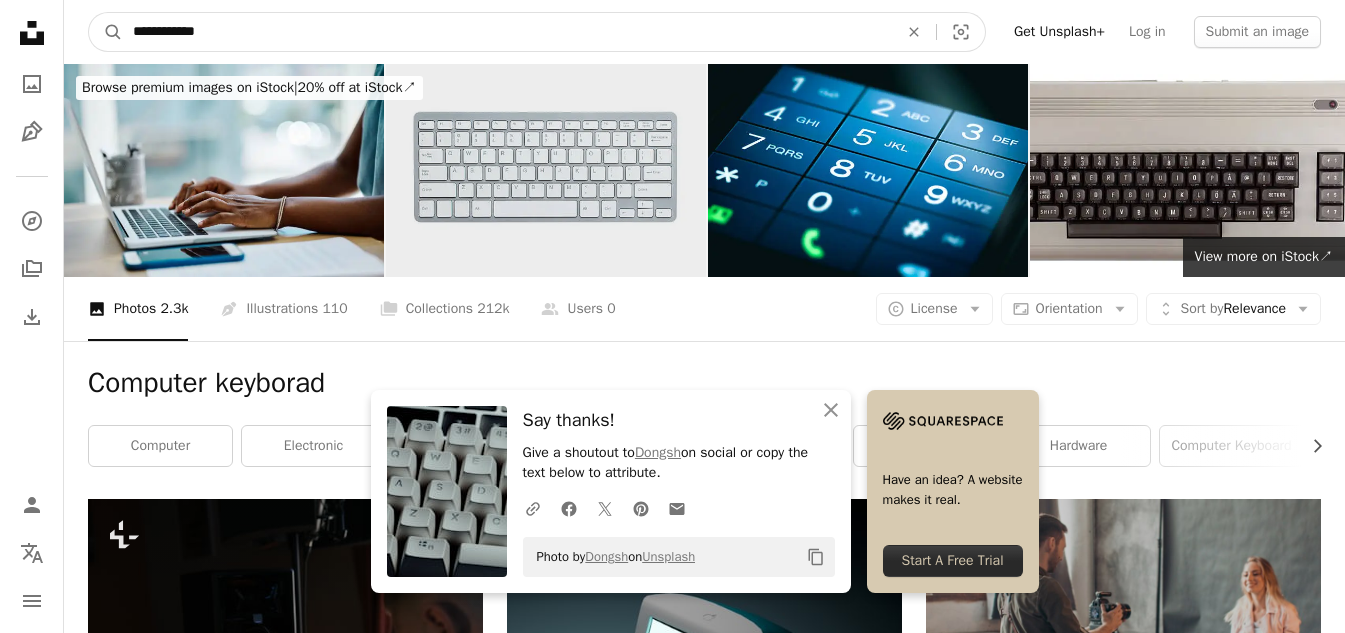click on "A magnifying glass" at bounding box center (106, 32) 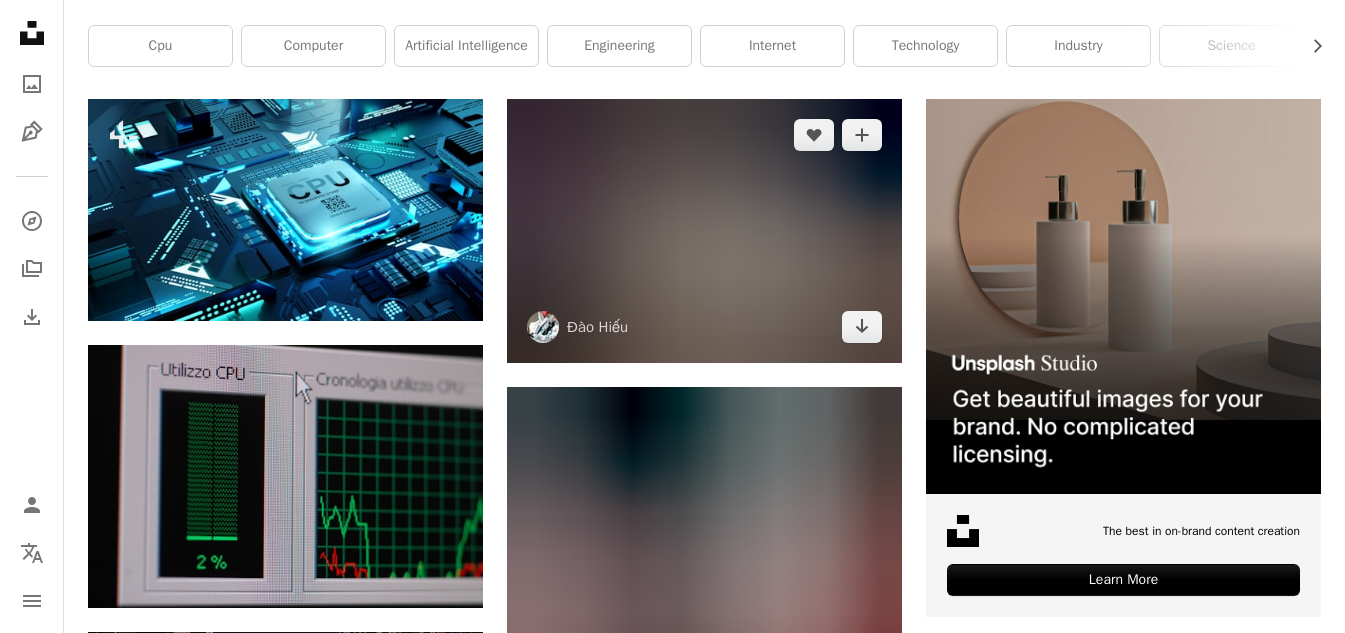 scroll, scrollTop: 0, scrollLeft: 0, axis: both 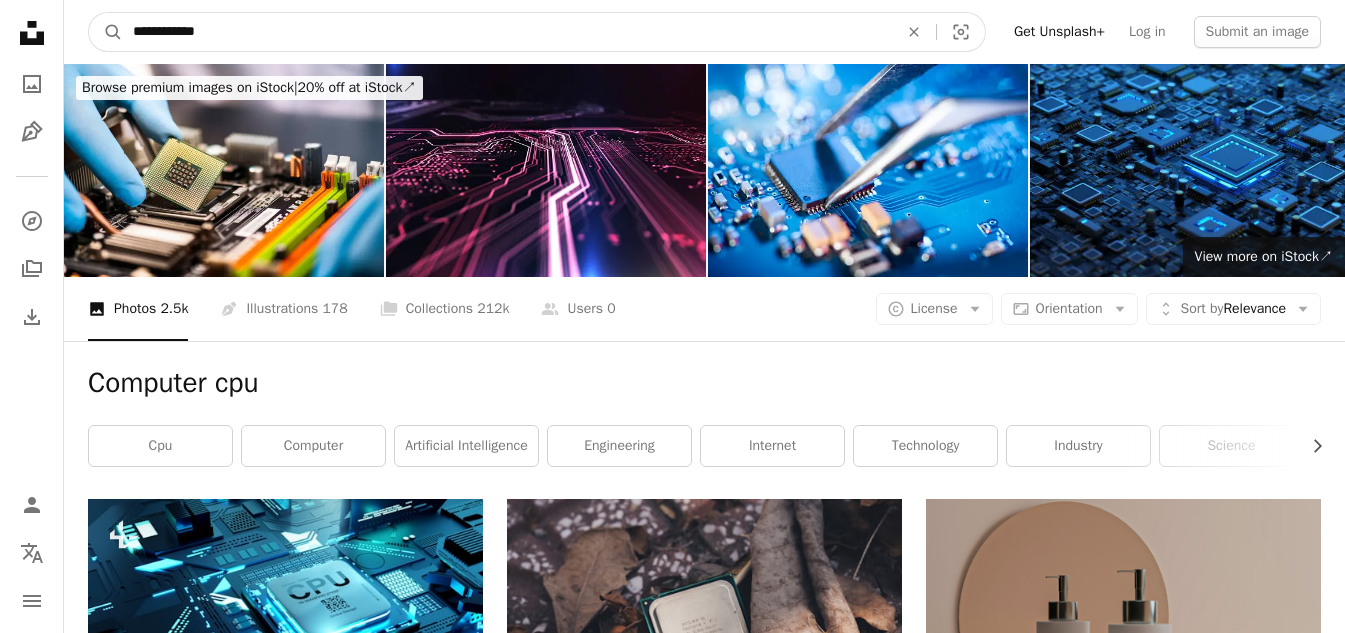 click on "**********" at bounding box center (507, 32) 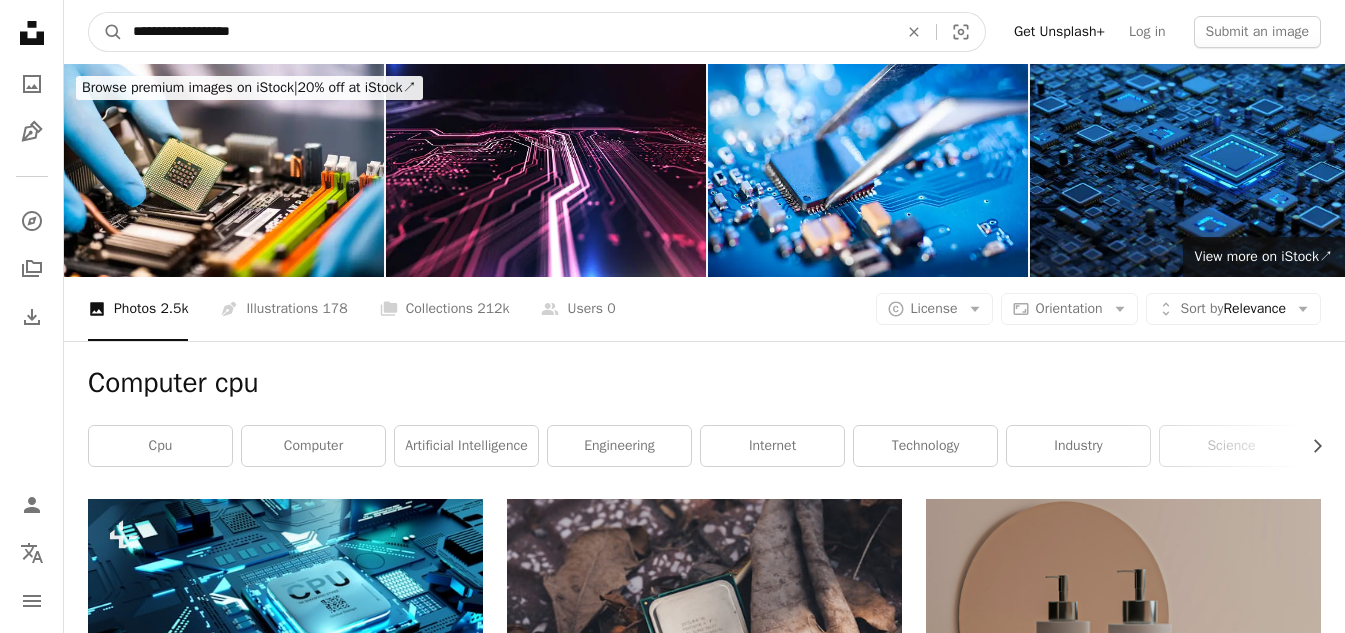 type on "**********" 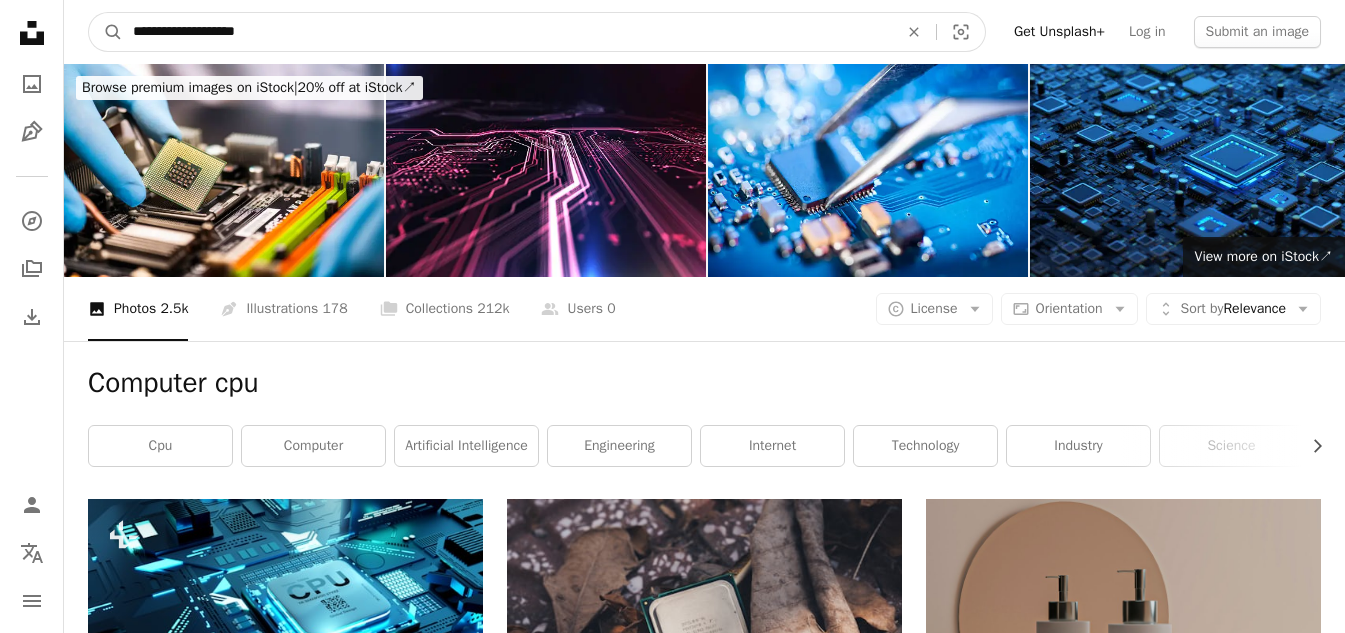 click on "A magnifying glass" at bounding box center (106, 32) 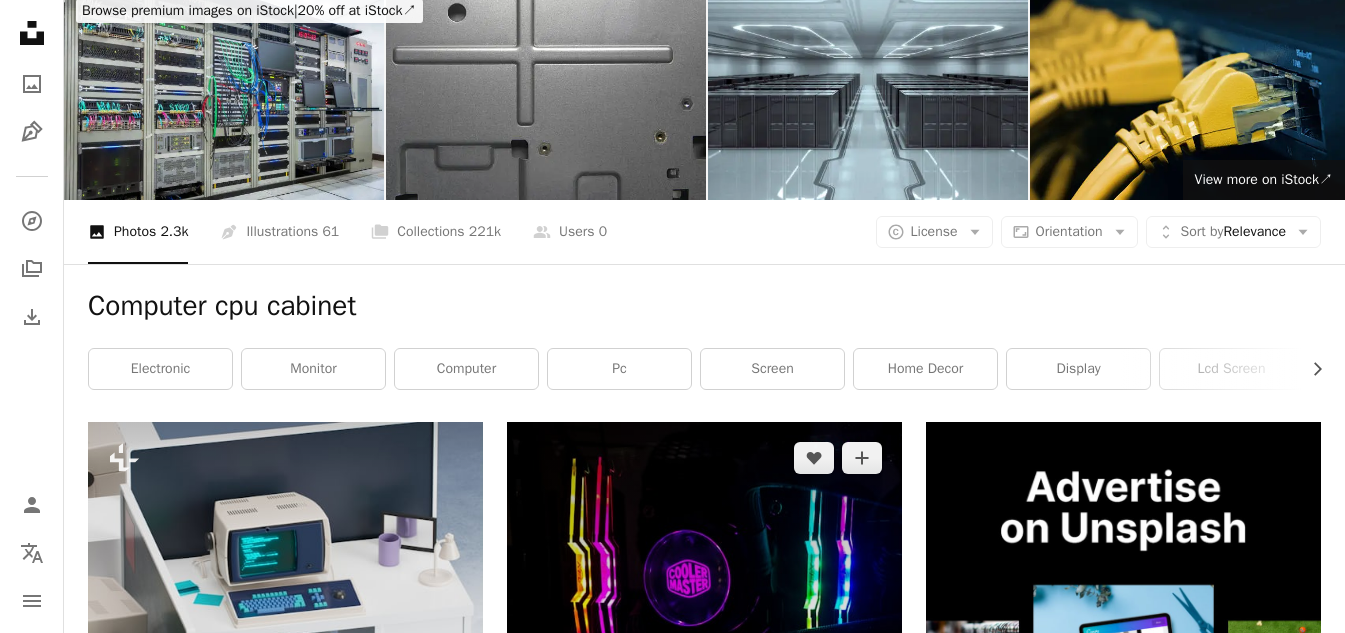 scroll, scrollTop: 0, scrollLeft: 0, axis: both 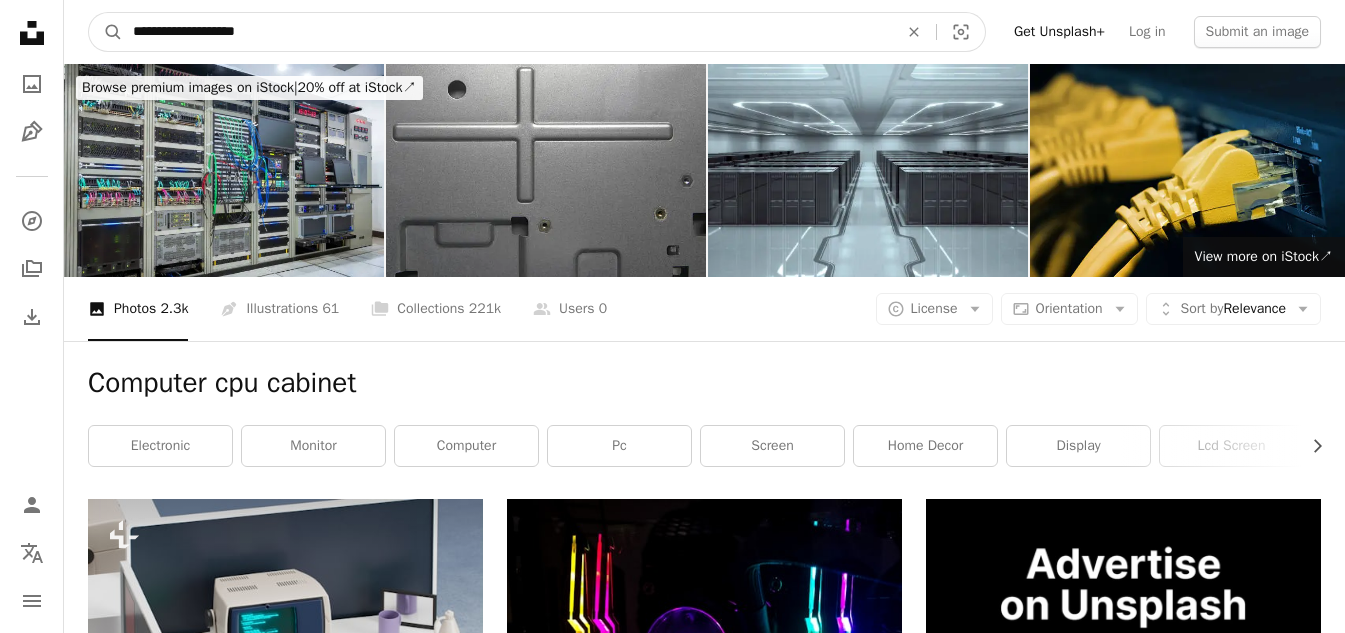 click on "**********" at bounding box center (507, 32) 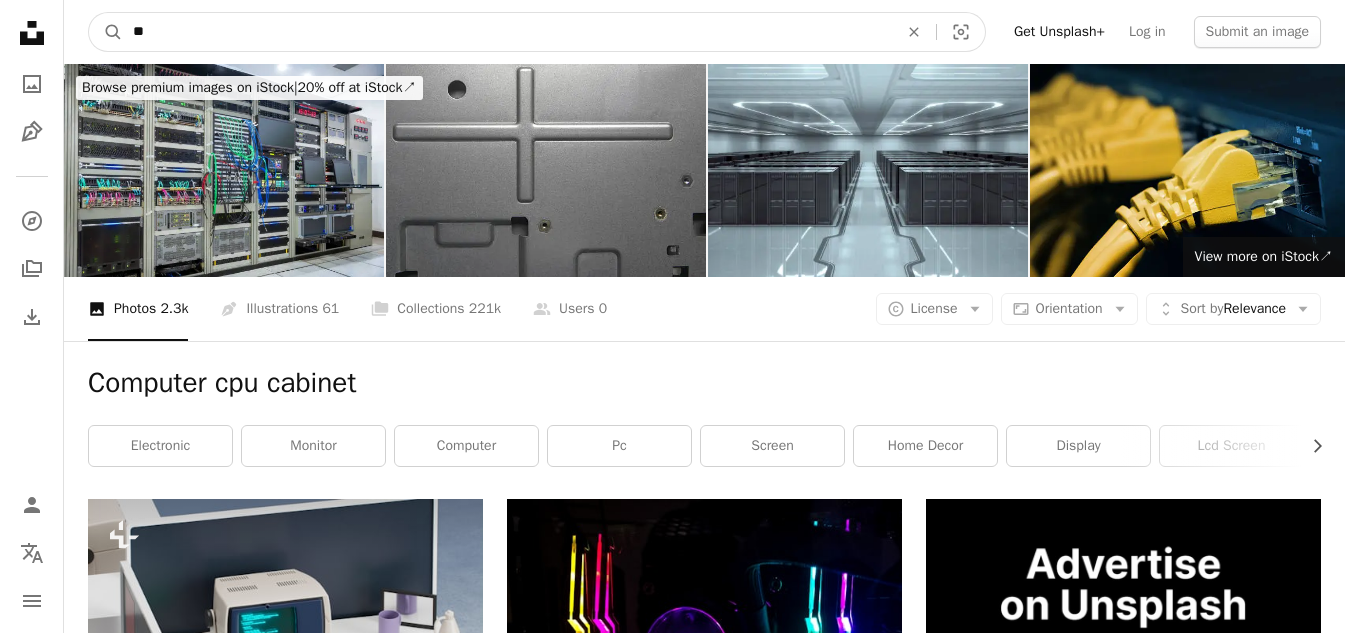 type on "*" 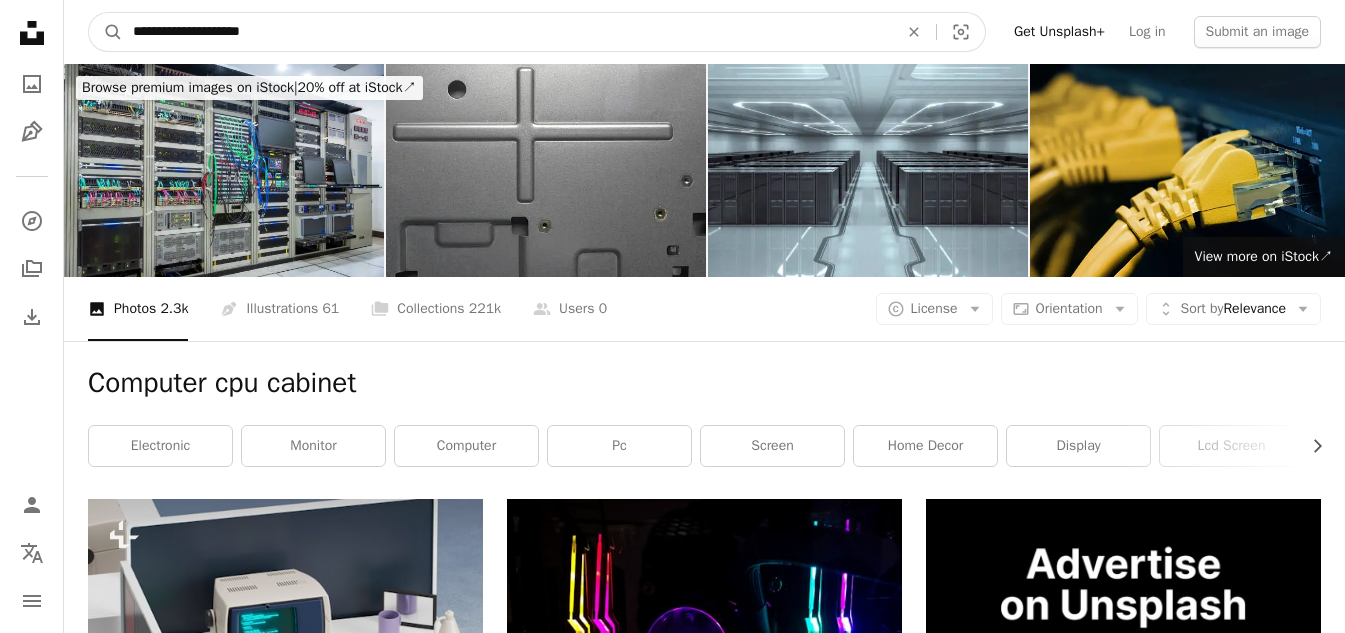 type on "**********" 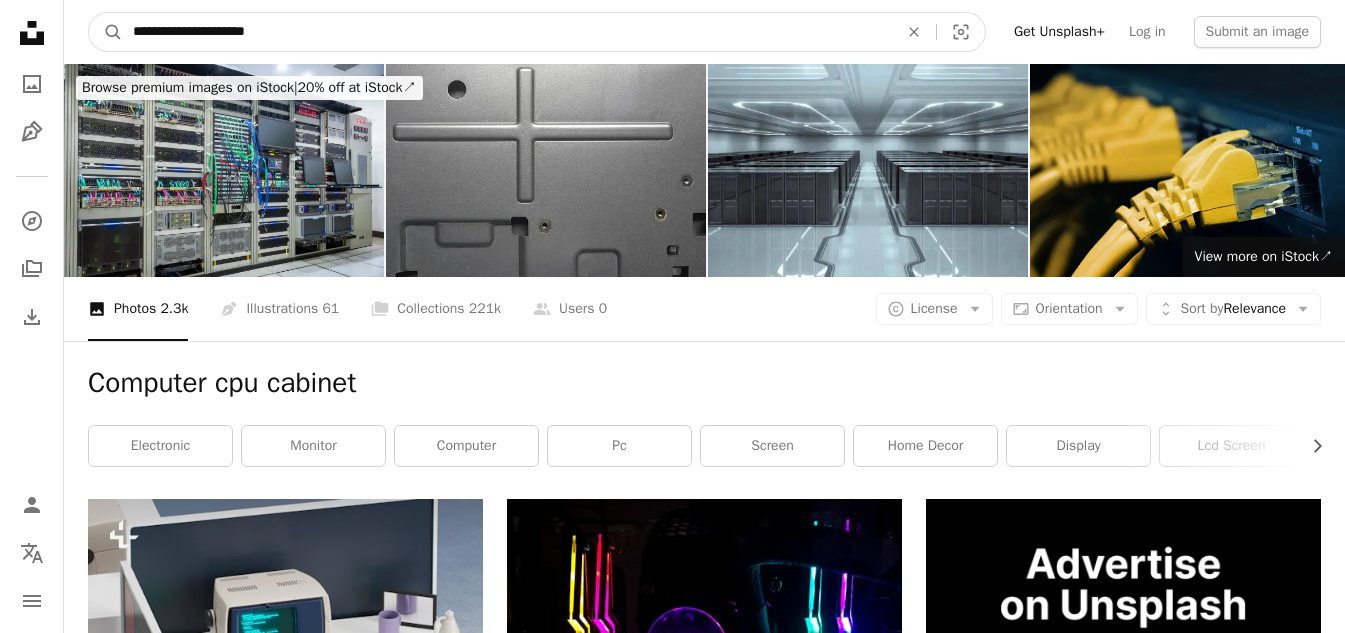 click on "A magnifying glass" at bounding box center [106, 32] 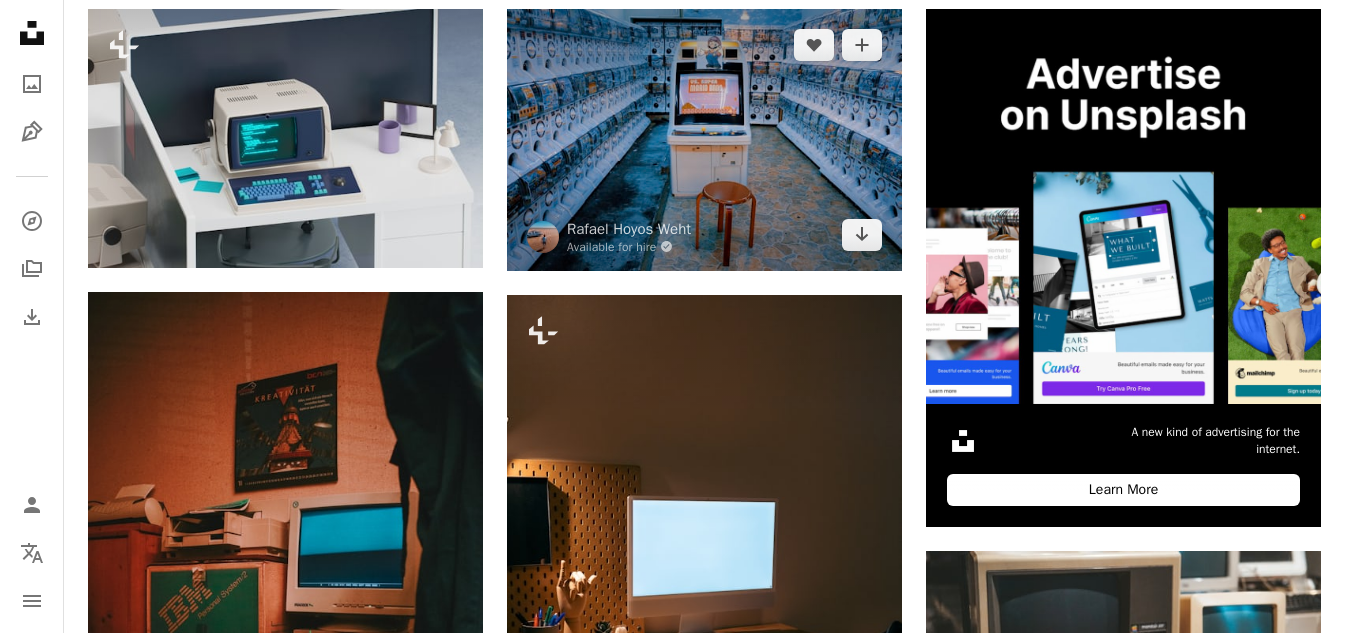 scroll, scrollTop: 0, scrollLeft: 0, axis: both 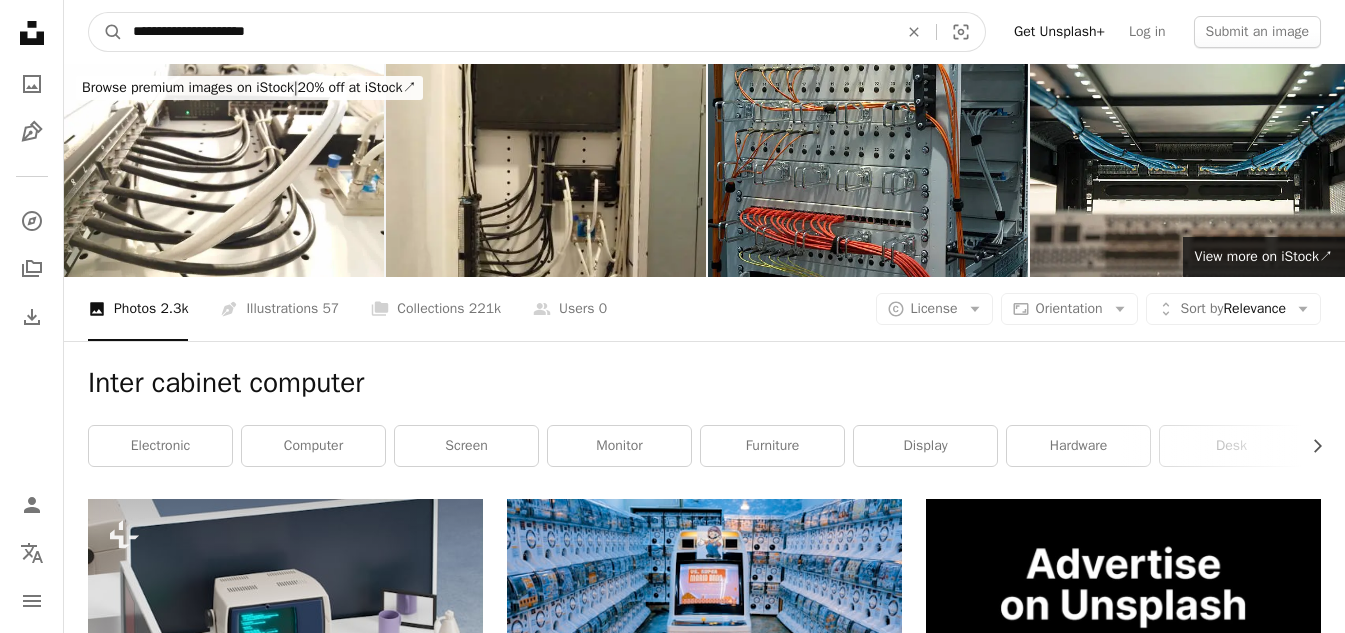 click on "**********" at bounding box center (507, 32) 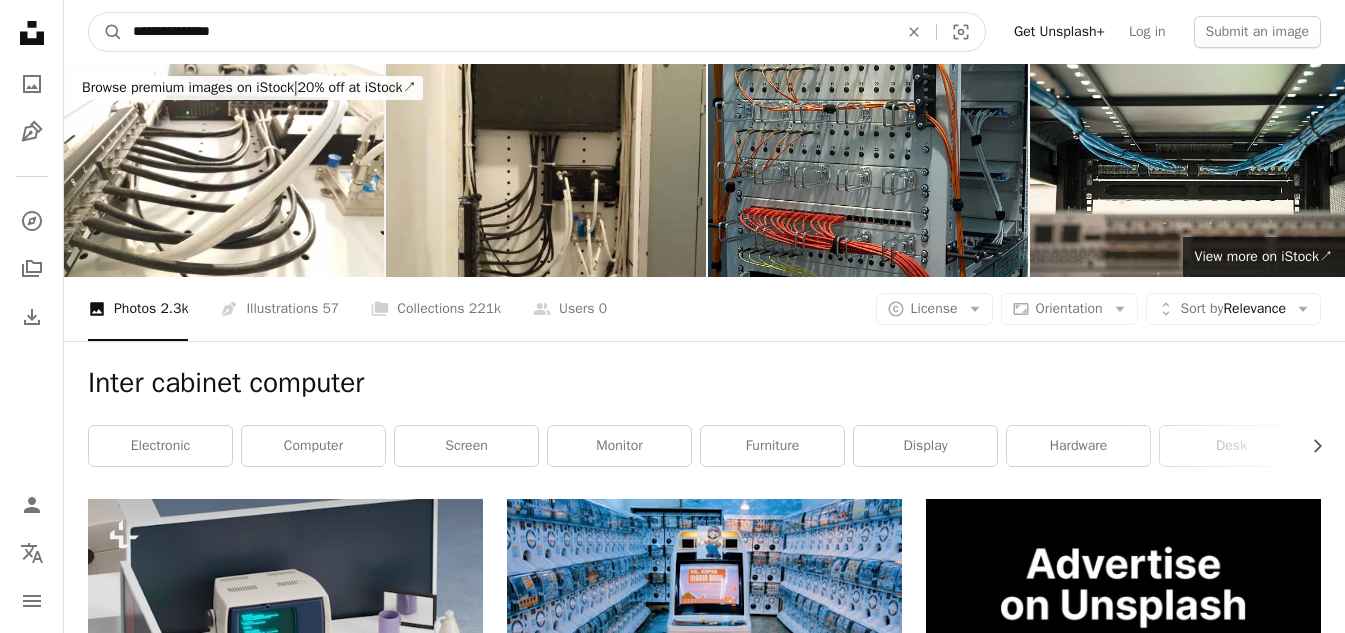 type on "**********" 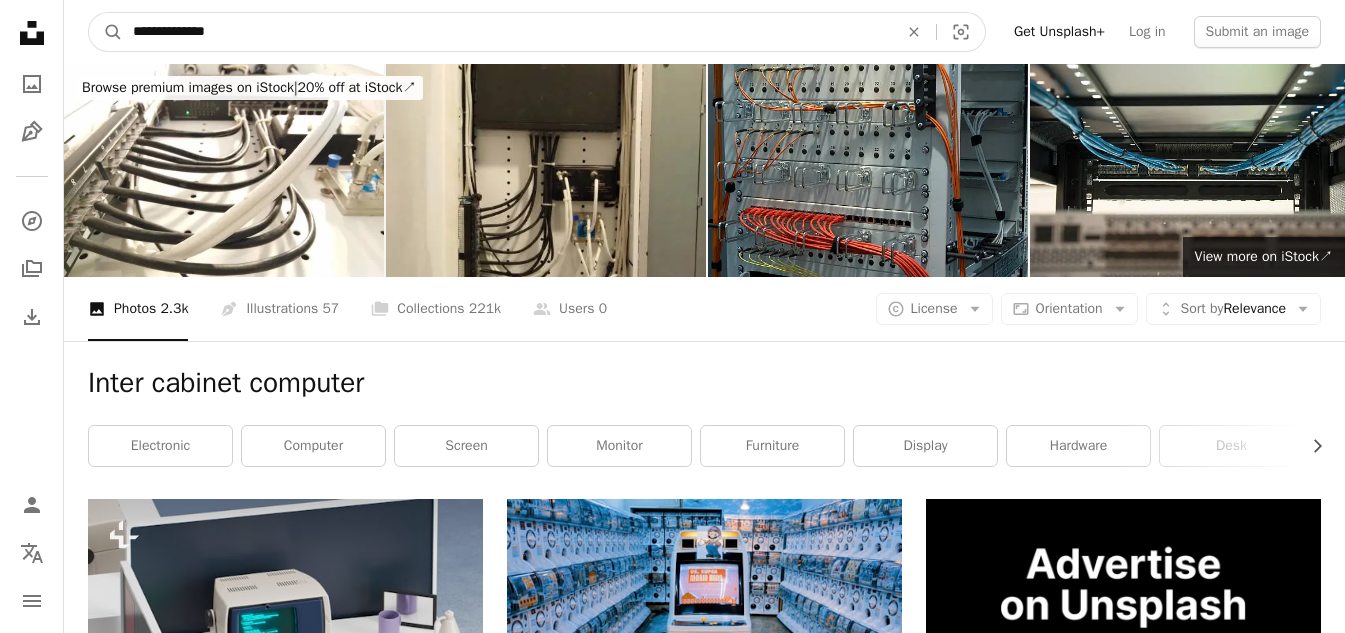 click on "A magnifying glass" at bounding box center [106, 32] 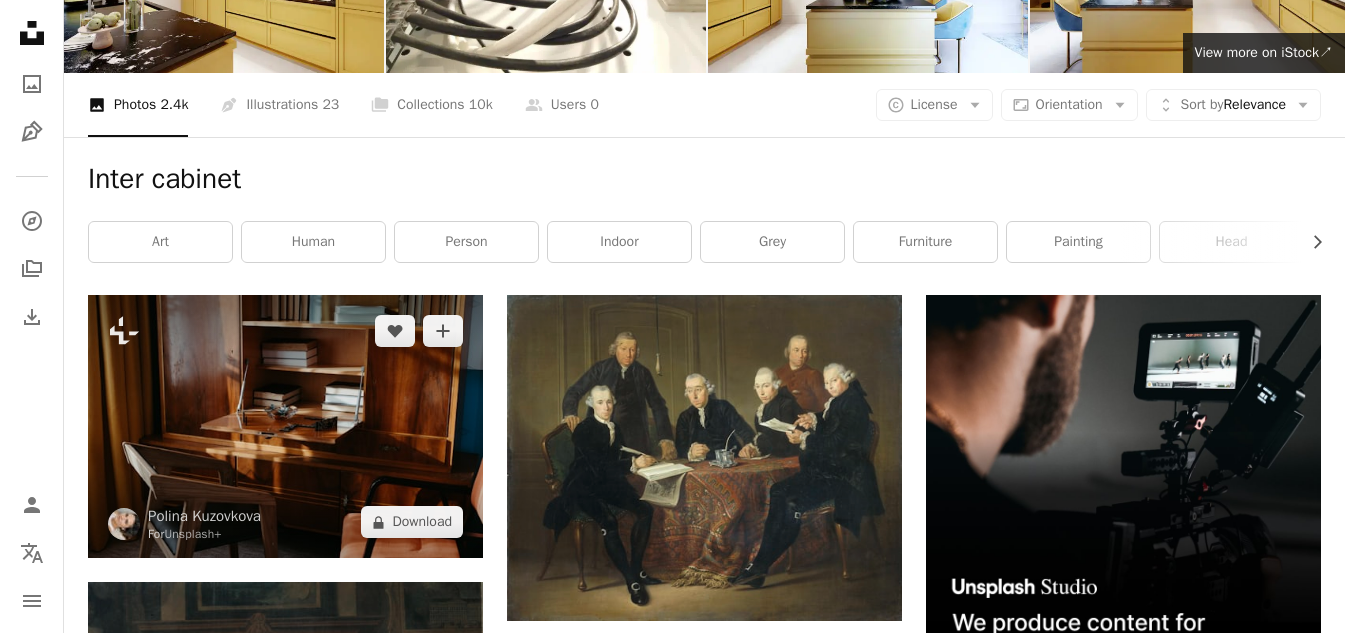 scroll, scrollTop: 0, scrollLeft: 0, axis: both 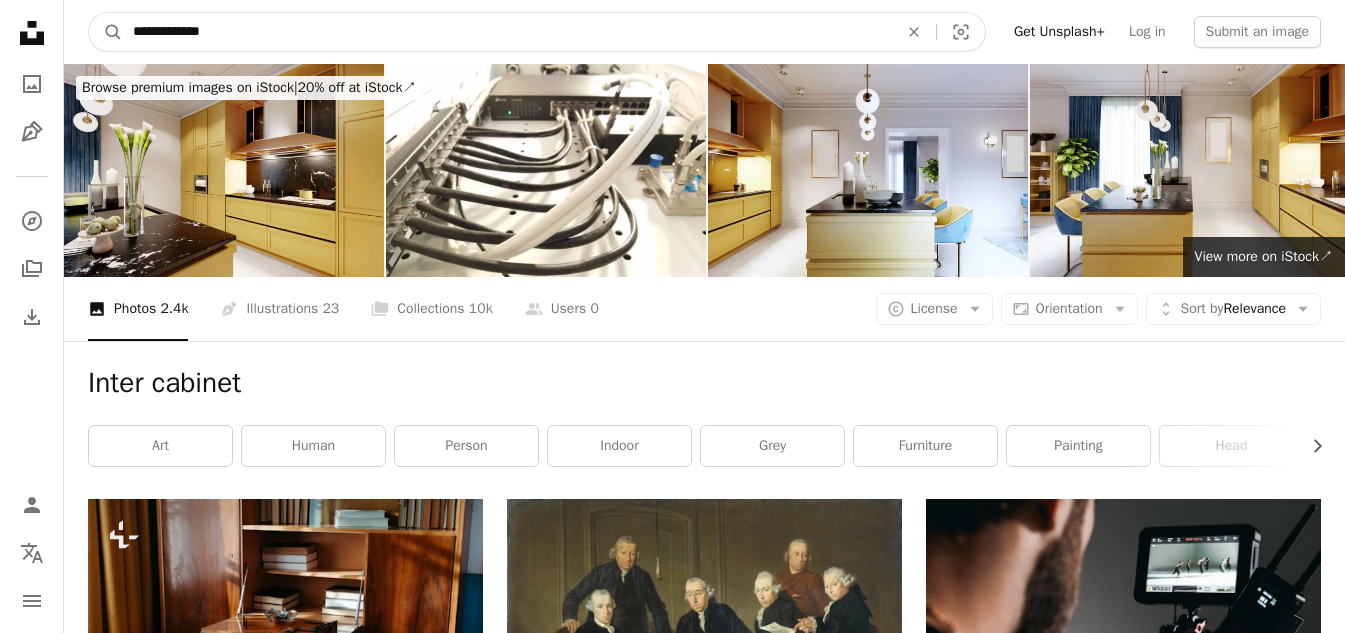 click on "**********" at bounding box center [507, 32] 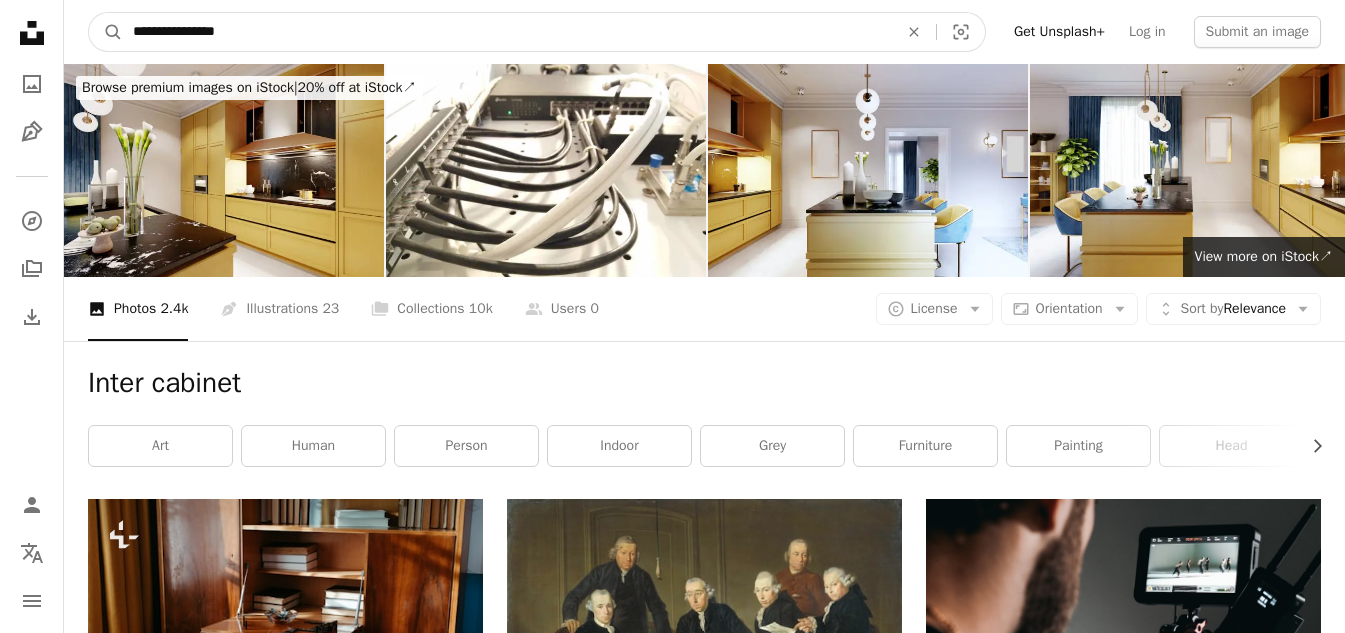 type on "**********" 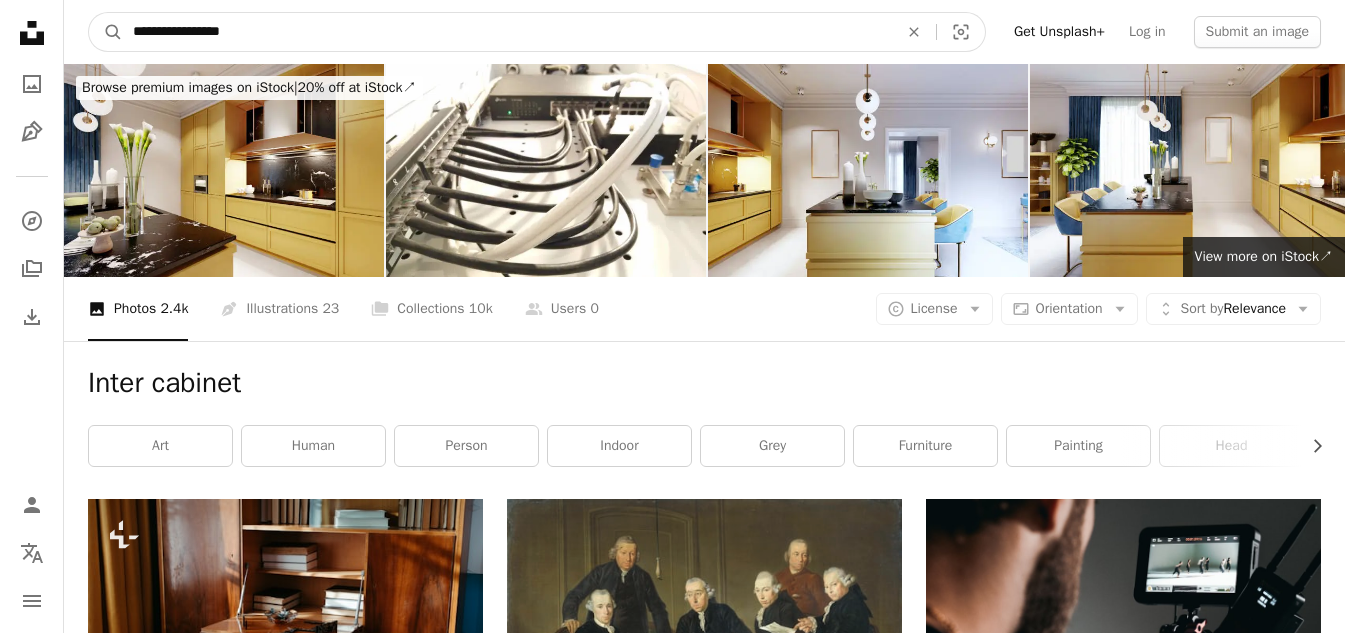 click on "A magnifying glass" at bounding box center (106, 32) 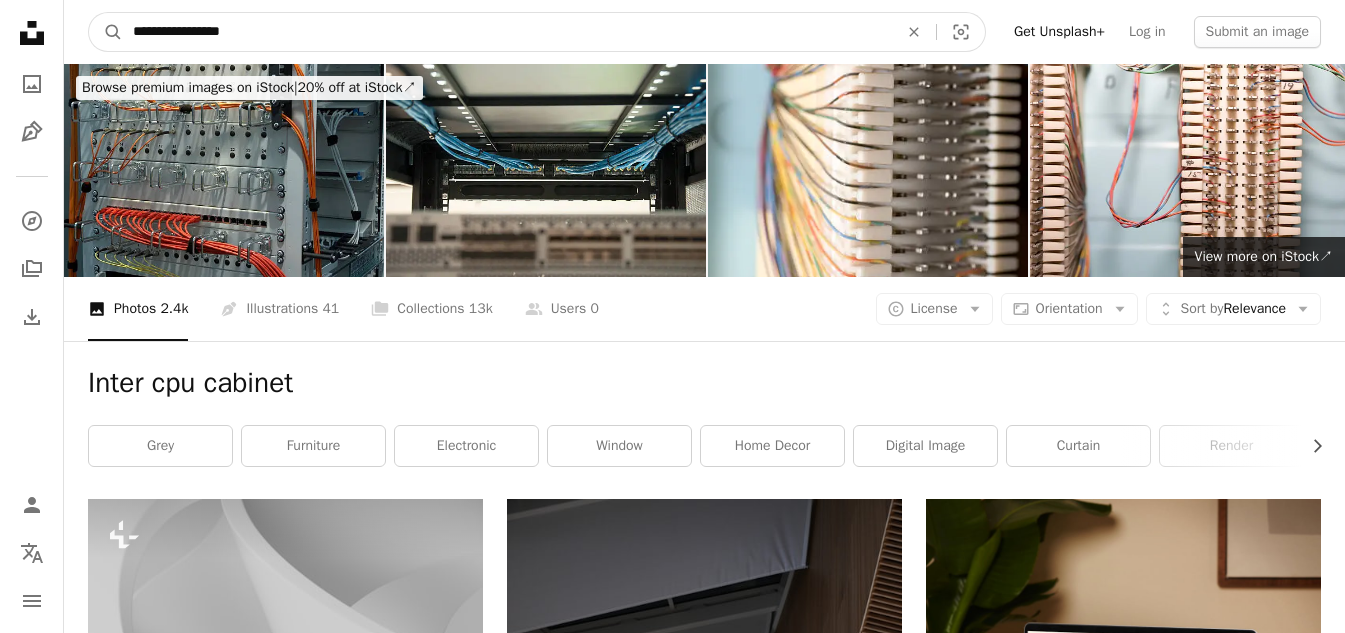 click on "**********" at bounding box center (507, 32) 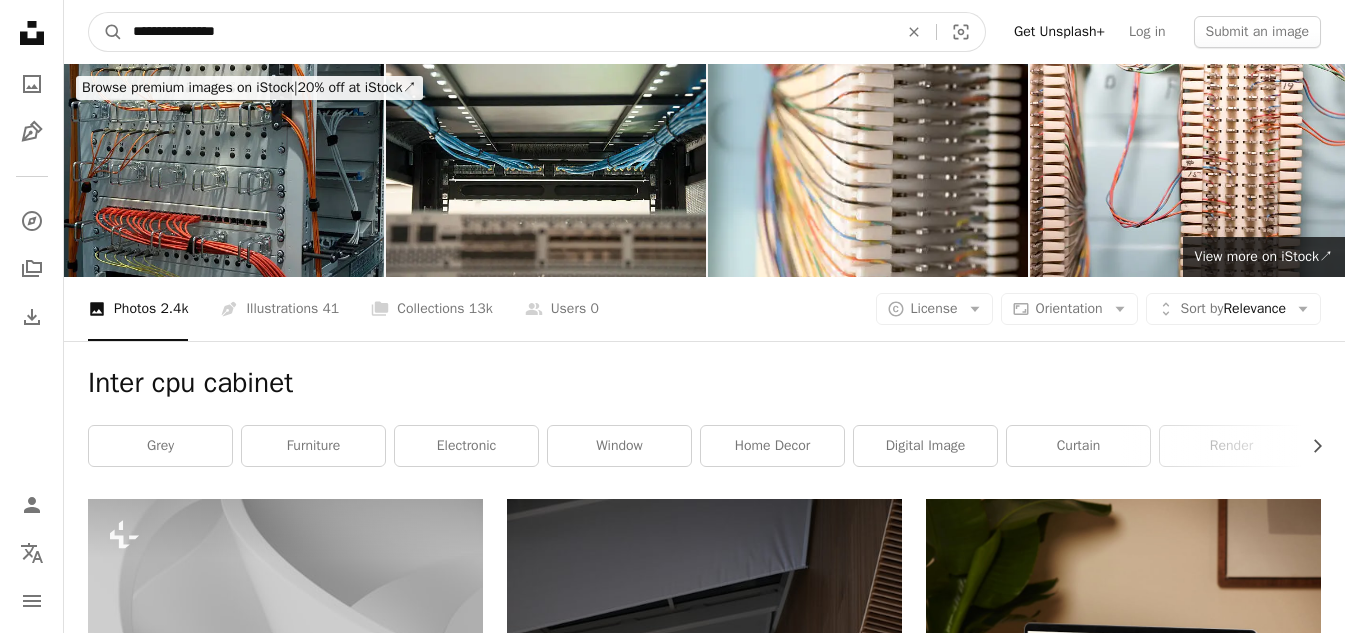 type on "**********" 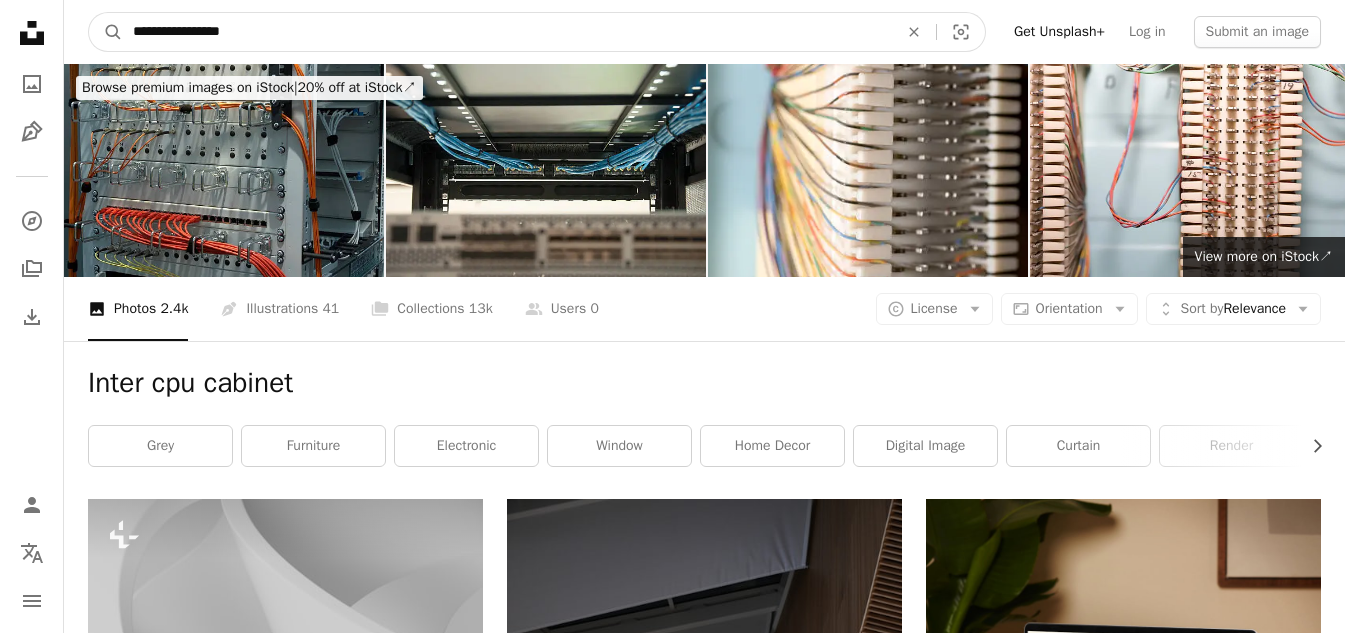 click on "A magnifying glass" at bounding box center (106, 32) 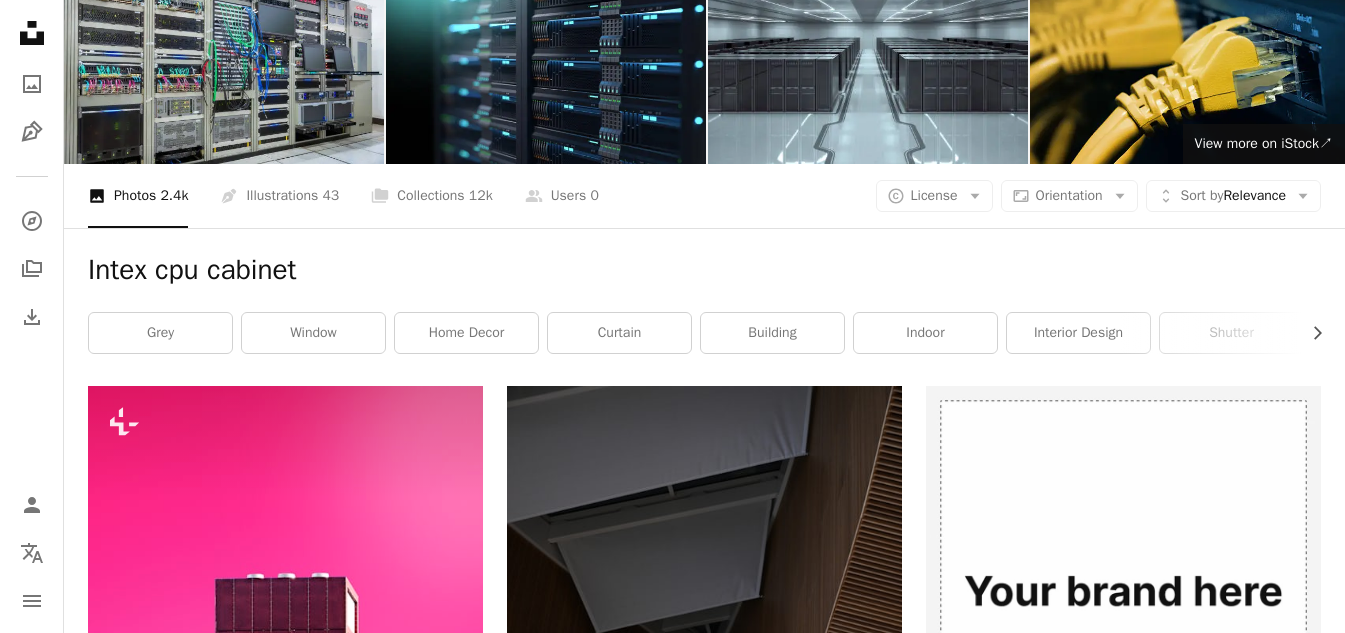 scroll, scrollTop: 0, scrollLeft: 0, axis: both 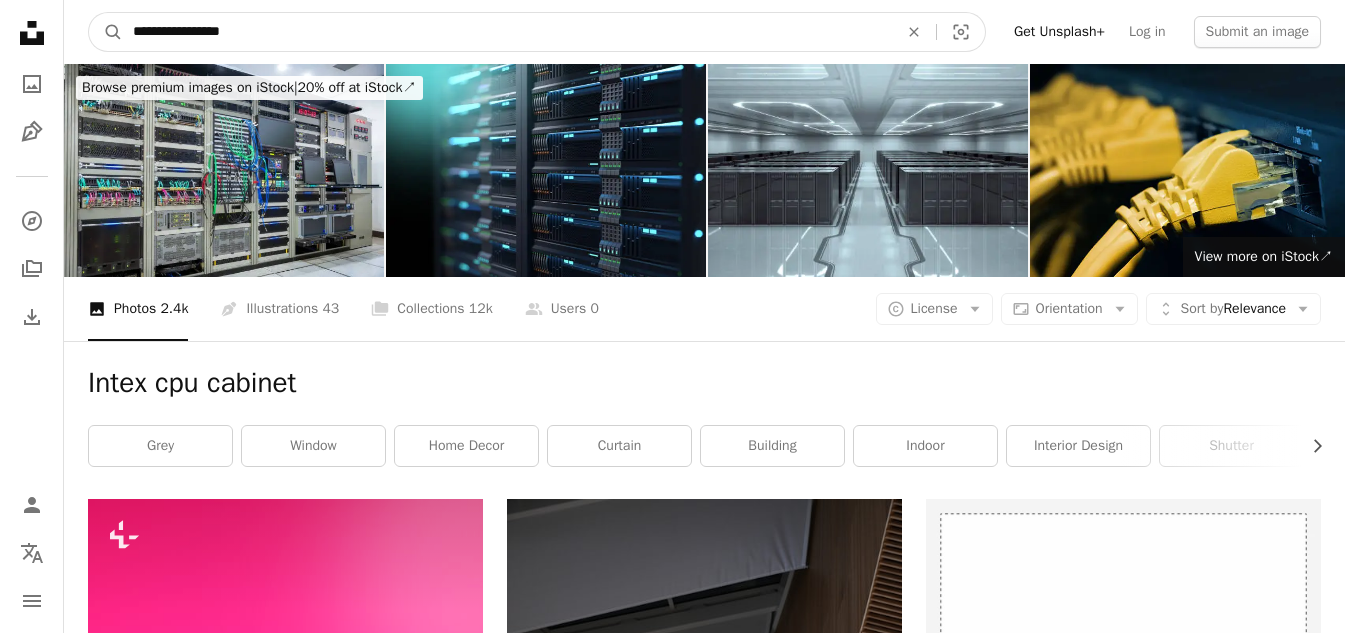 click on "**********" at bounding box center (507, 32) 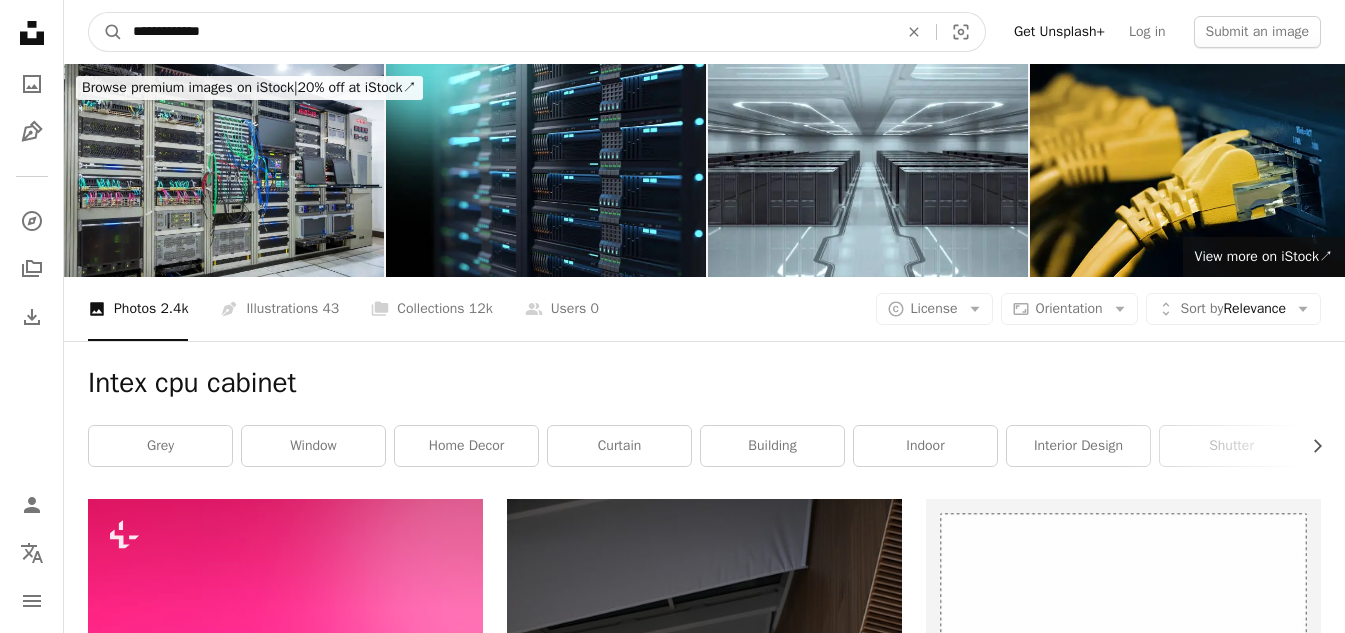 type on "**********" 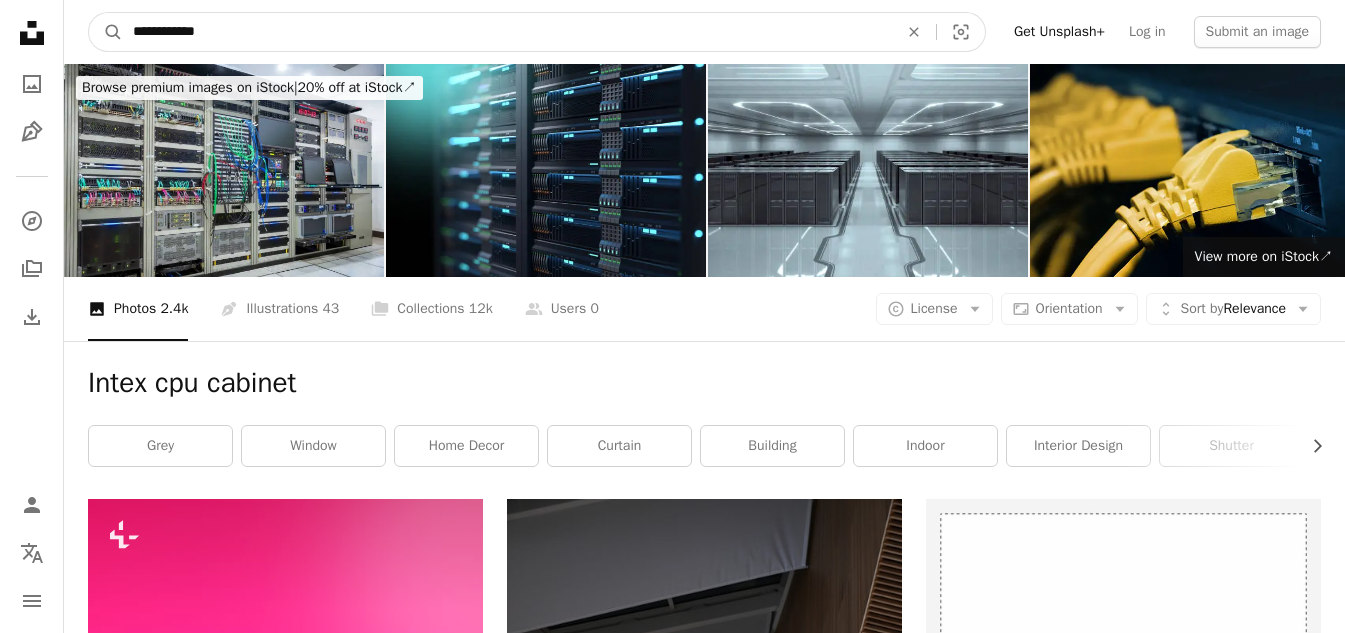 click on "A magnifying glass" at bounding box center [106, 32] 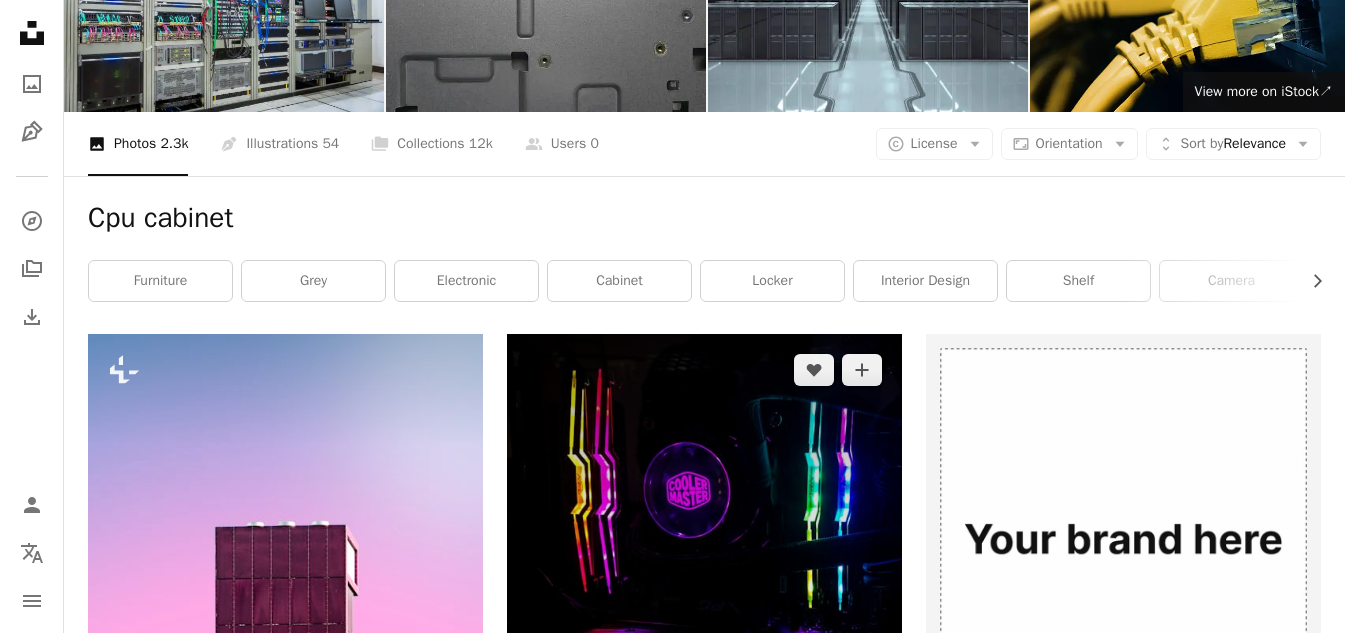 scroll, scrollTop: 0, scrollLeft: 0, axis: both 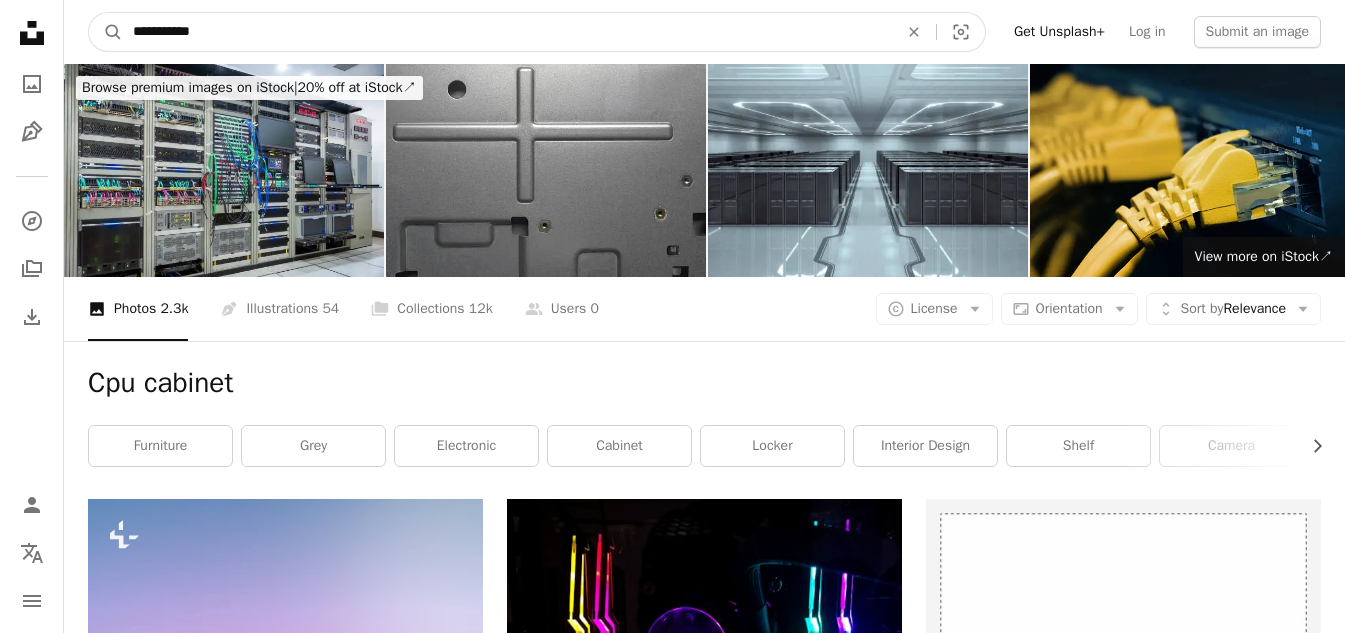 click on "**********" at bounding box center (507, 32) 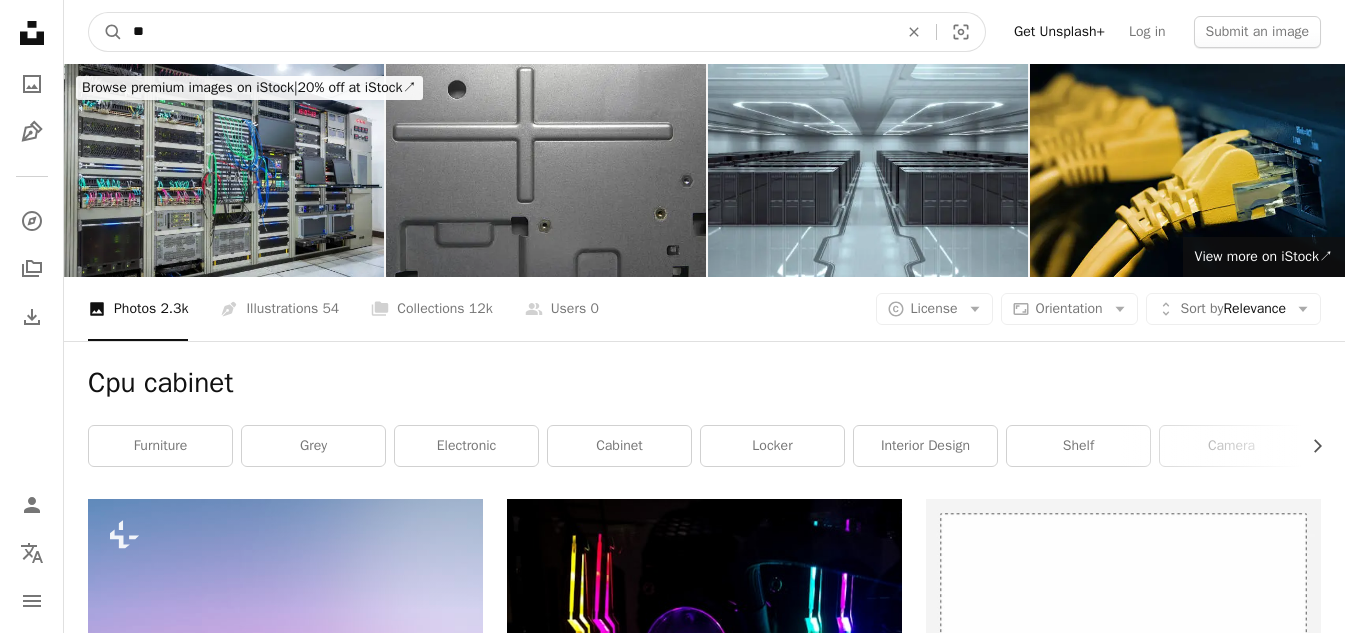 type on "*" 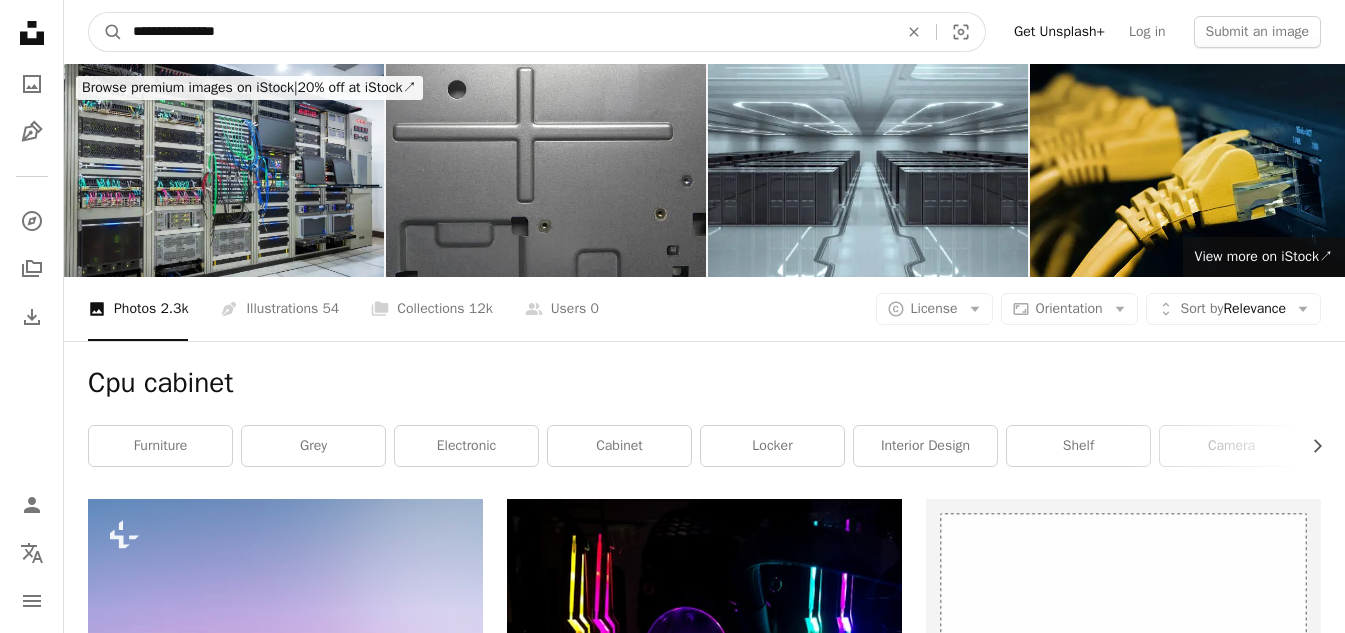 type on "**********" 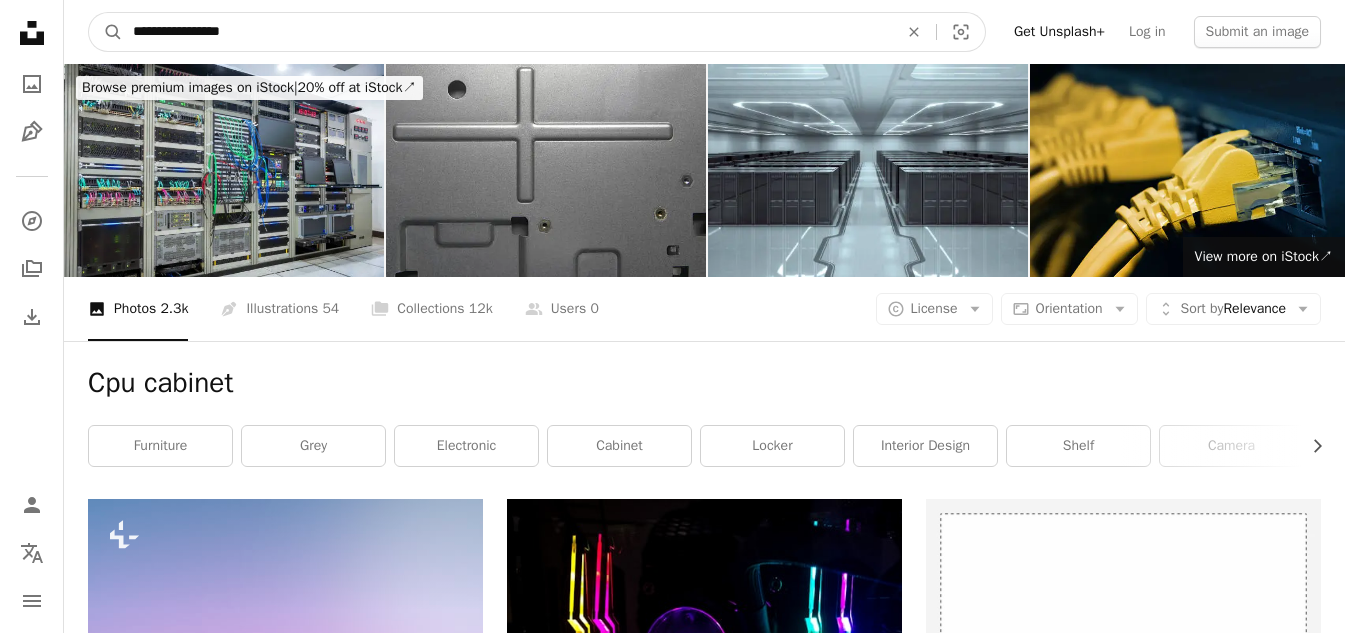 click on "A magnifying glass" at bounding box center [106, 32] 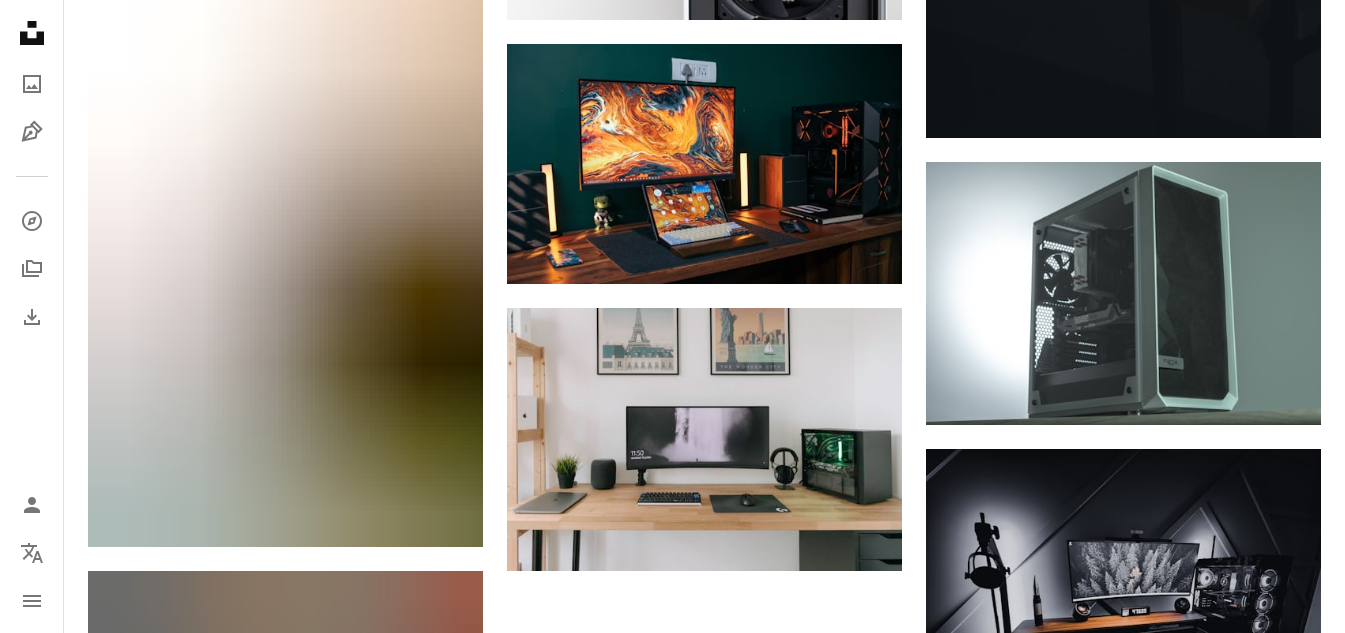 scroll, scrollTop: 2400, scrollLeft: 0, axis: vertical 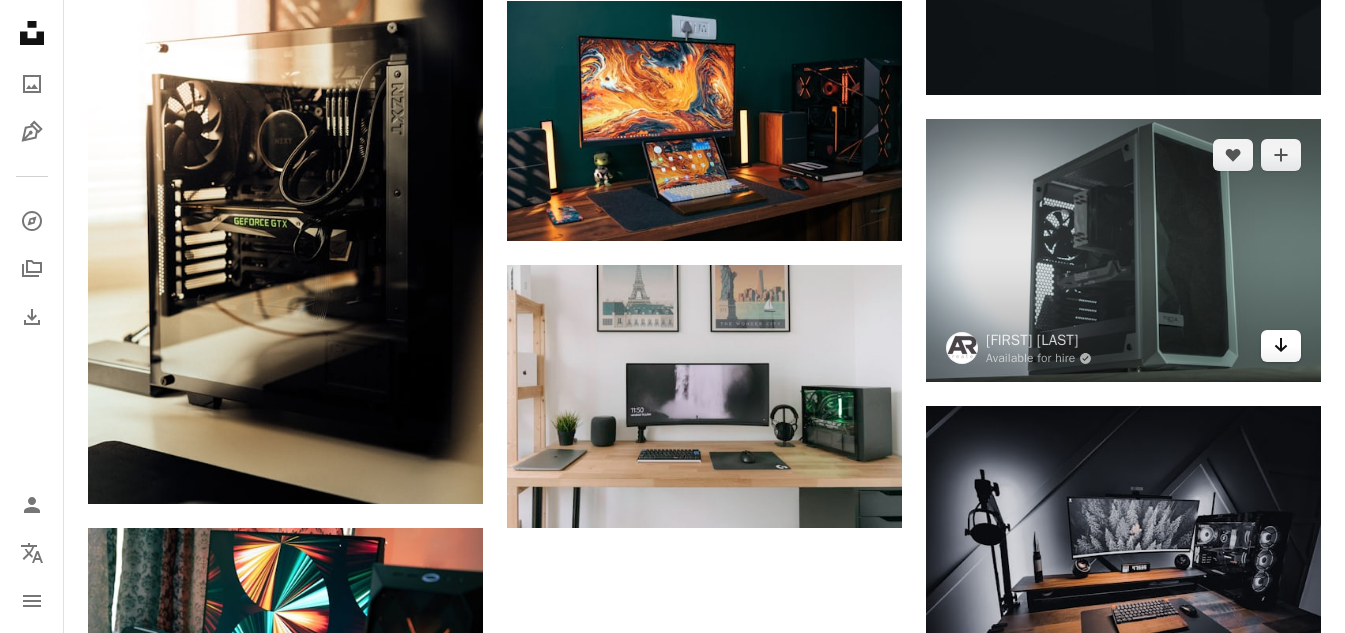 click on "Arrow pointing down" 